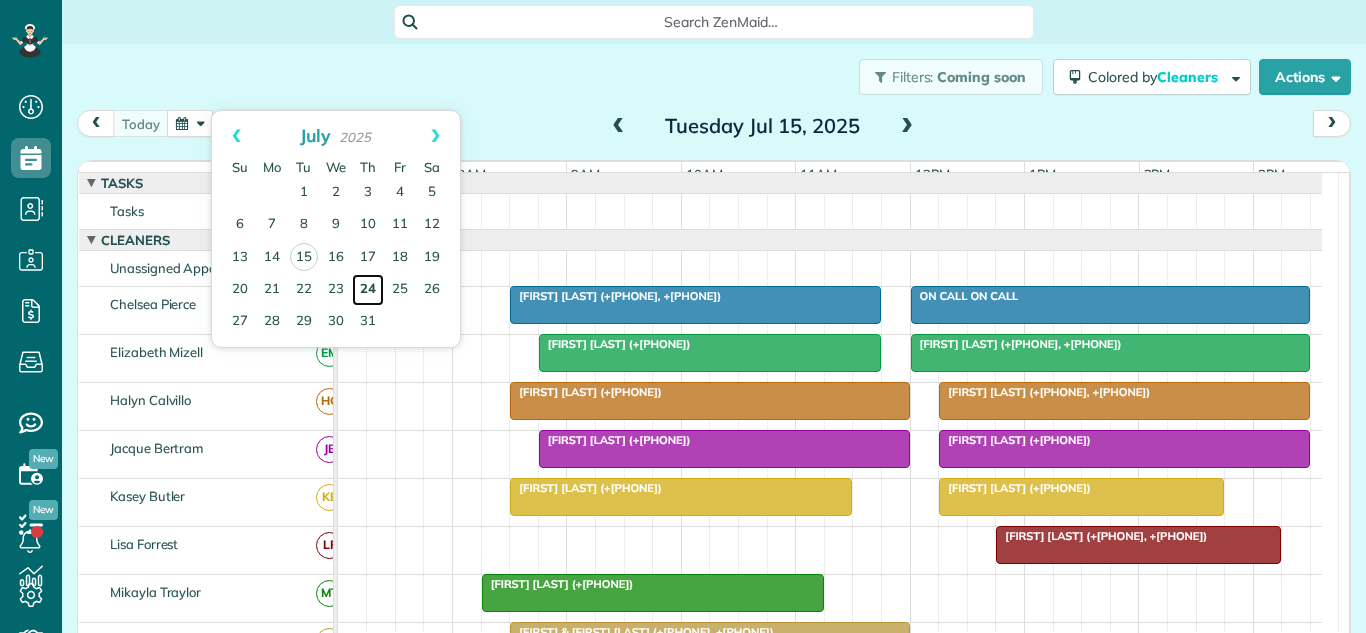 click on "24" at bounding box center [368, 290] 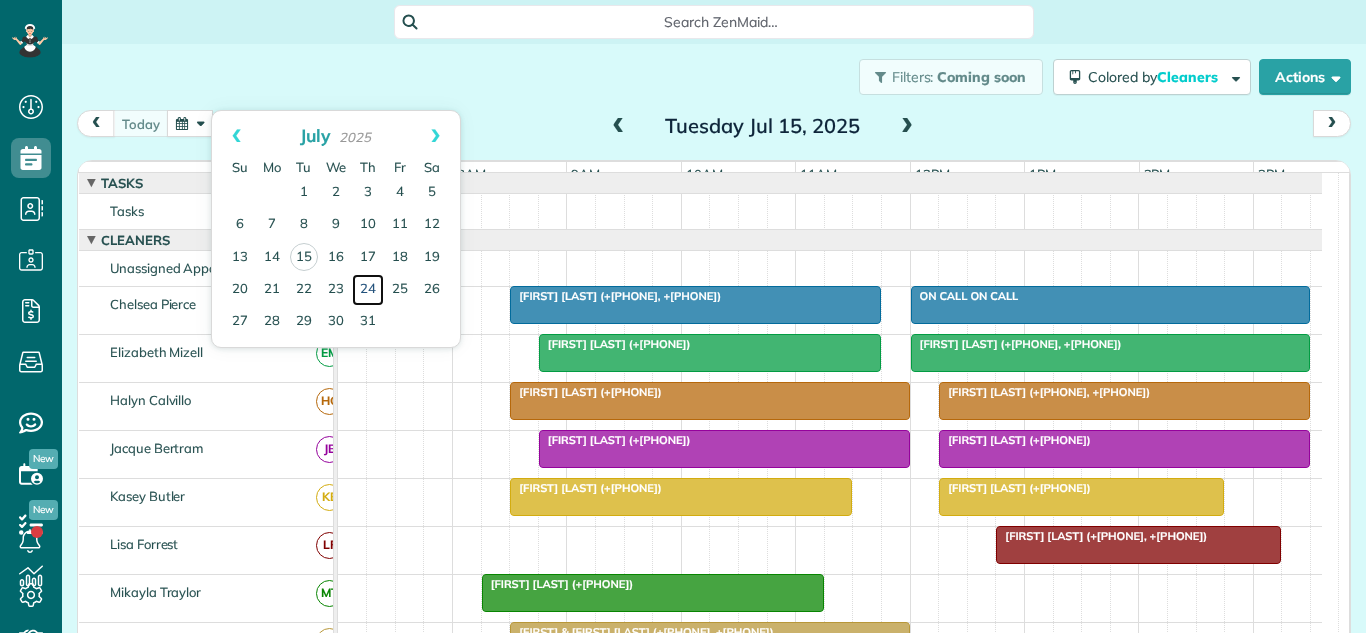 scroll, scrollTop: 0, scrollLeft: 0, axis: both 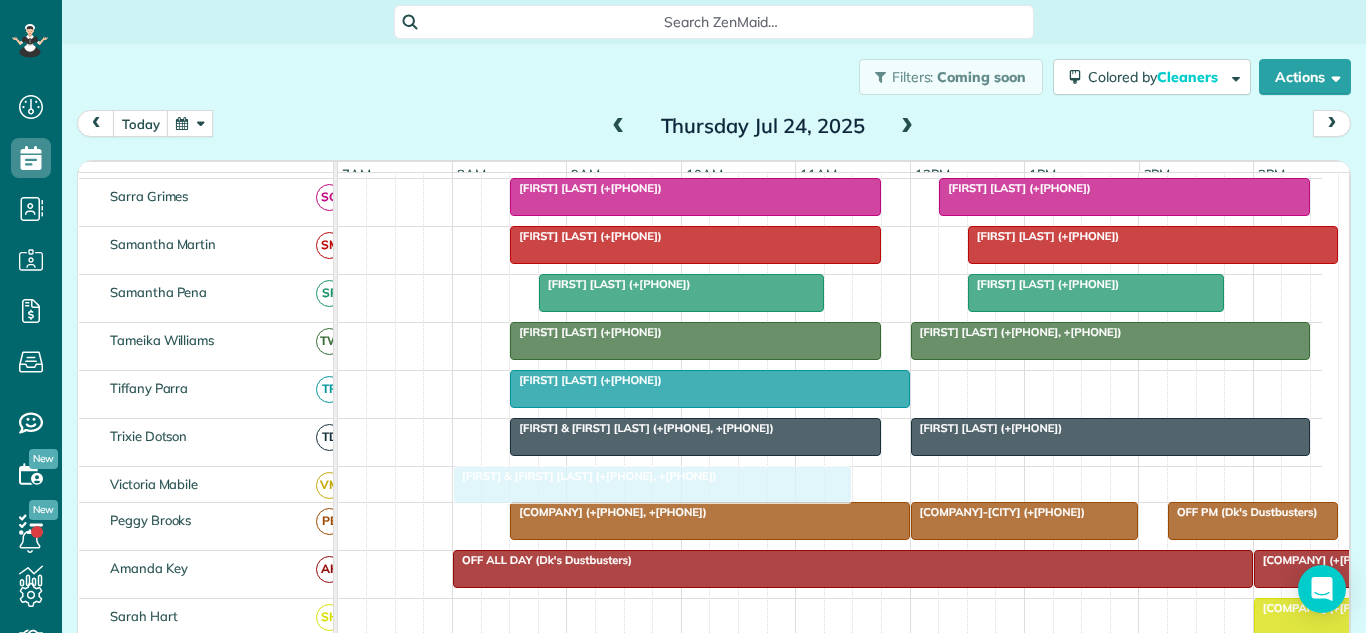 drag, startPoint x: 604, startPoint y: 266, endPoint x: 575, endPoint y: 475, distance: 211.00237 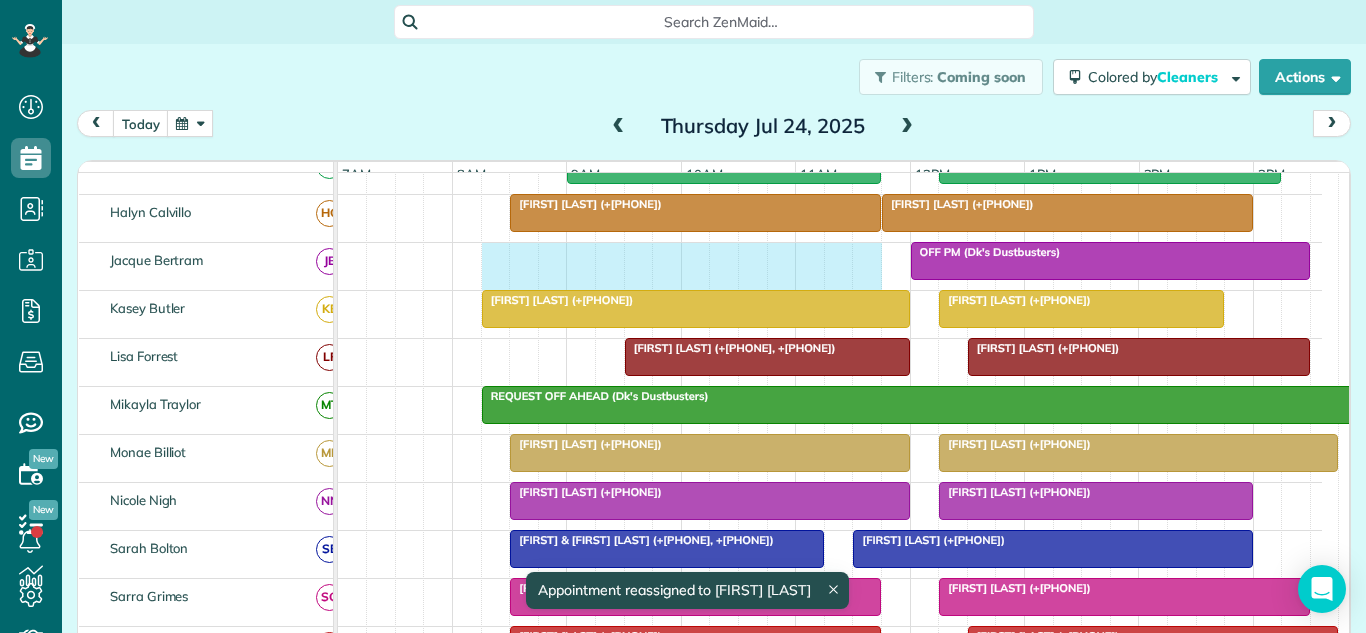 drag, startPoint x: 481, startPoint y: 275, endPoint x: 862, endPoint y: 278, distance: 381.0118 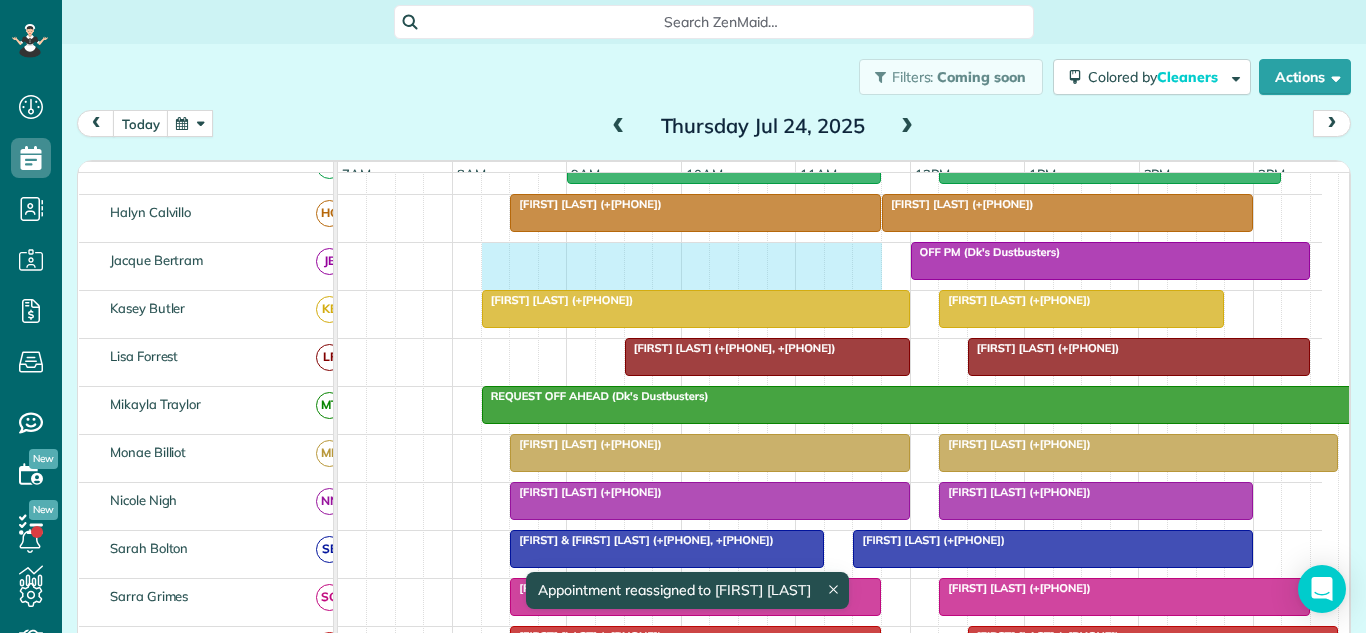 click on "OFF PM (Dk's Dustbusters)" at bounding box center [830, 266] 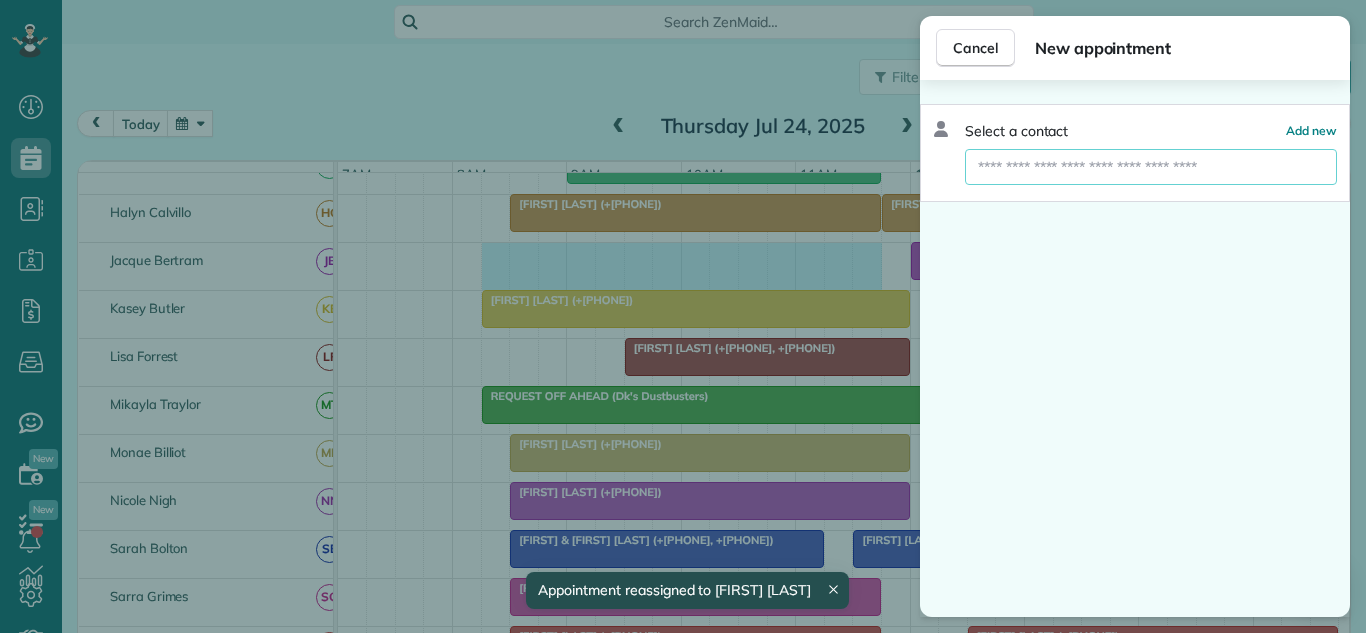 click at bounding box center [1151, 167] 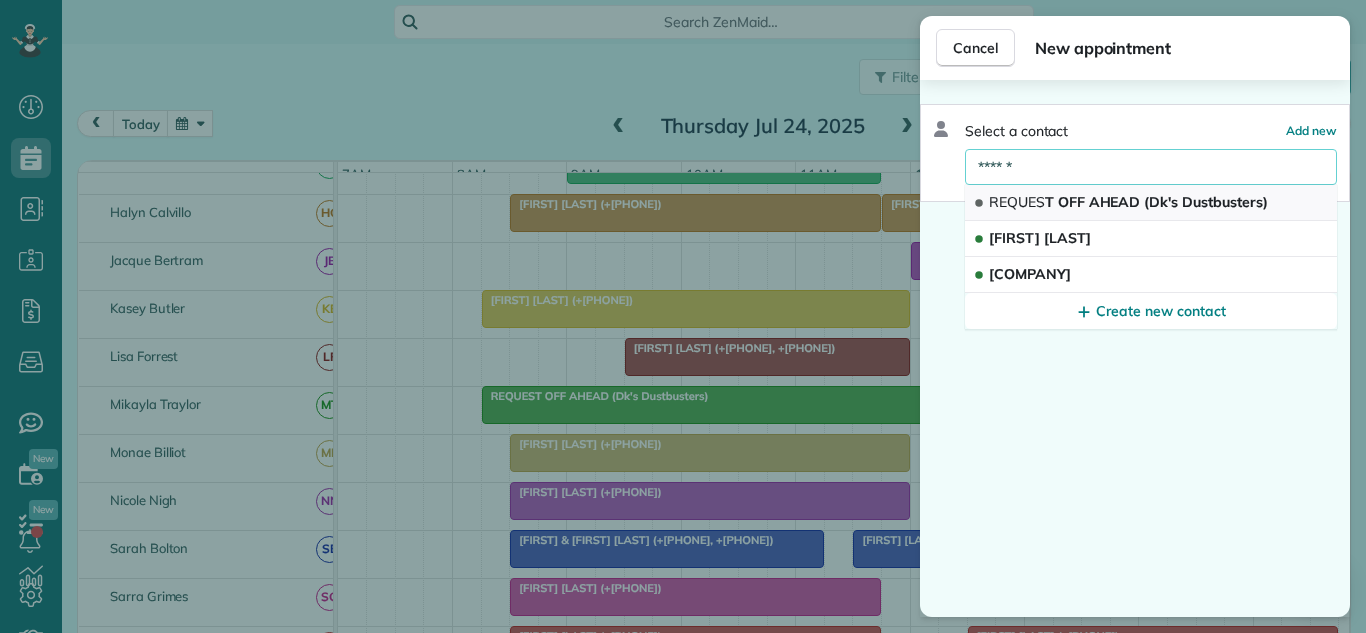 type on "******" 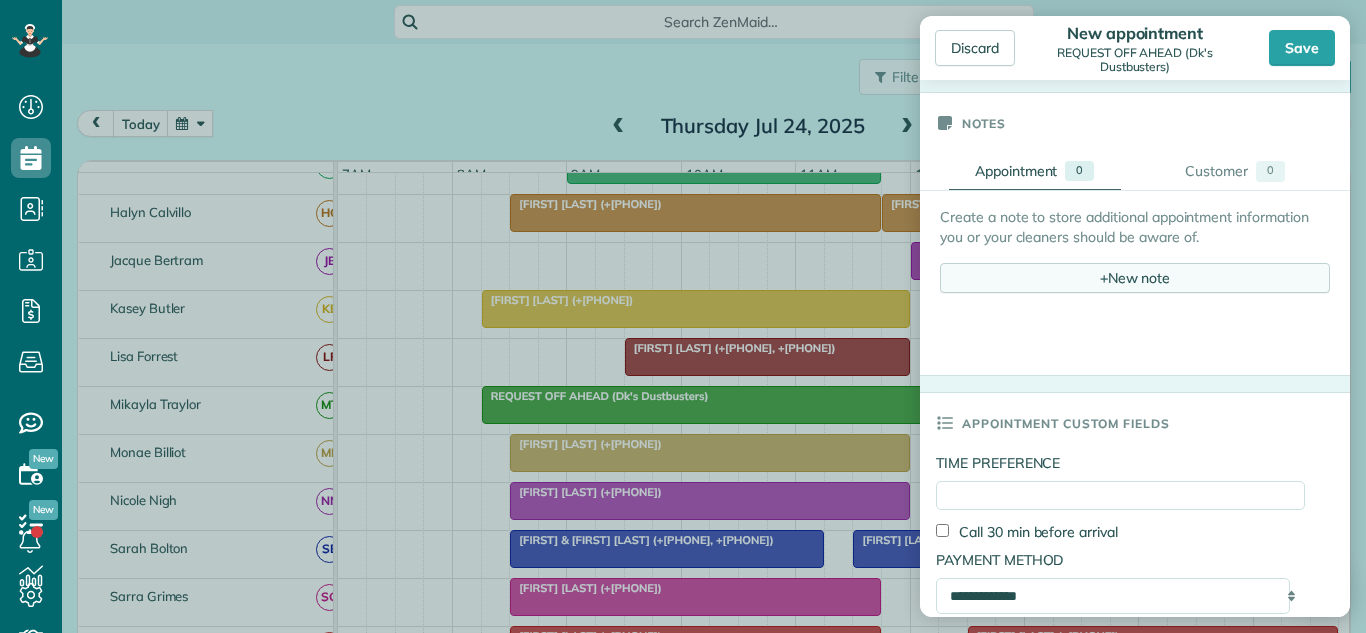 click on "+ New note" at bounding box center (1135, 278) 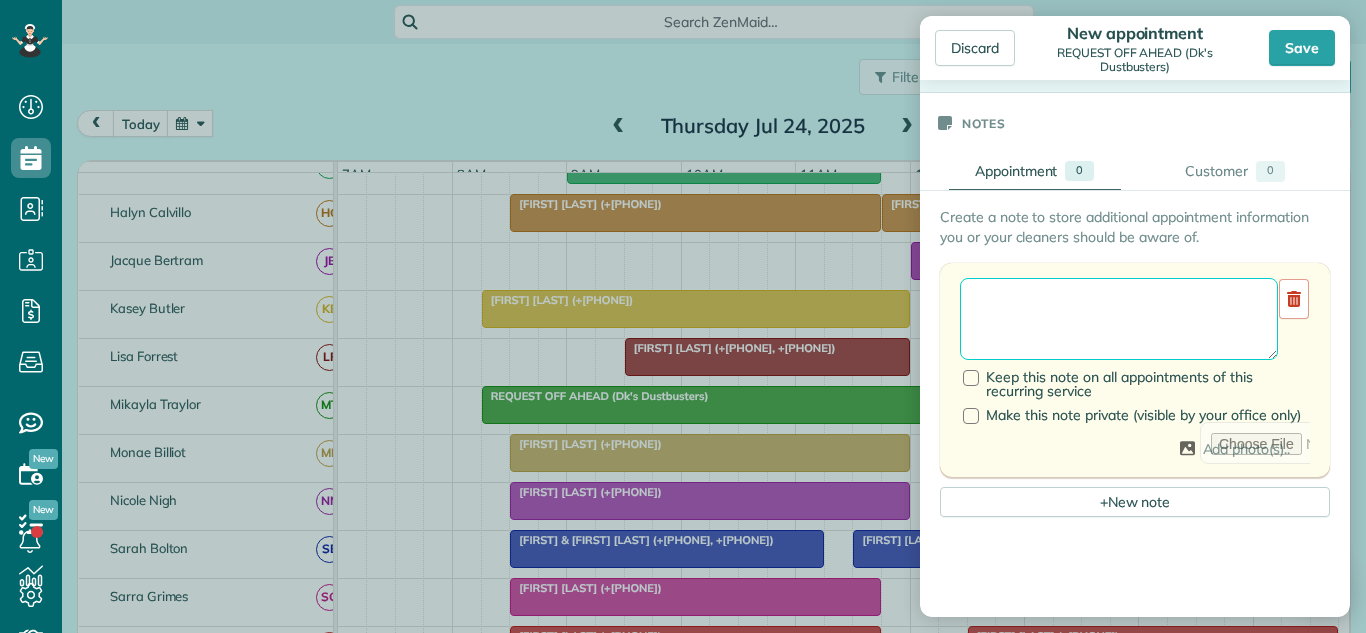 click at bounding box center [1119, 319] 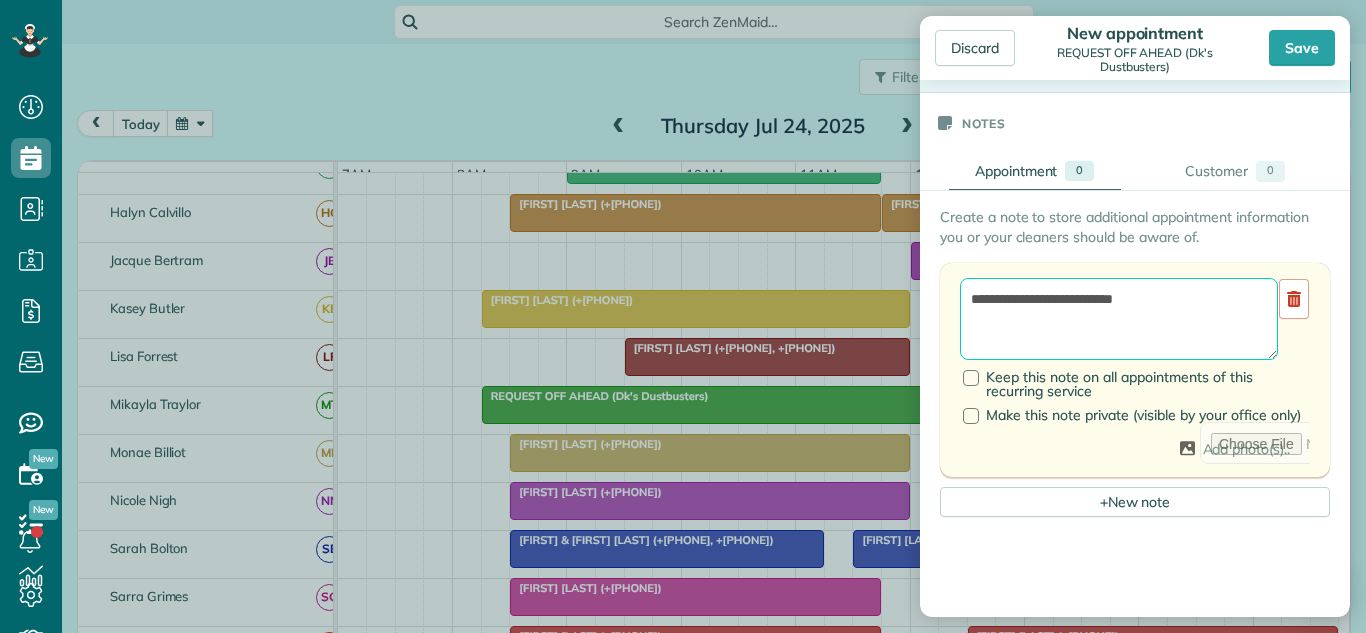 drag, startPoint x: 1164, startPoint y: 312, endPoint x: 972, endPoint y: 316, distance: 192.04166 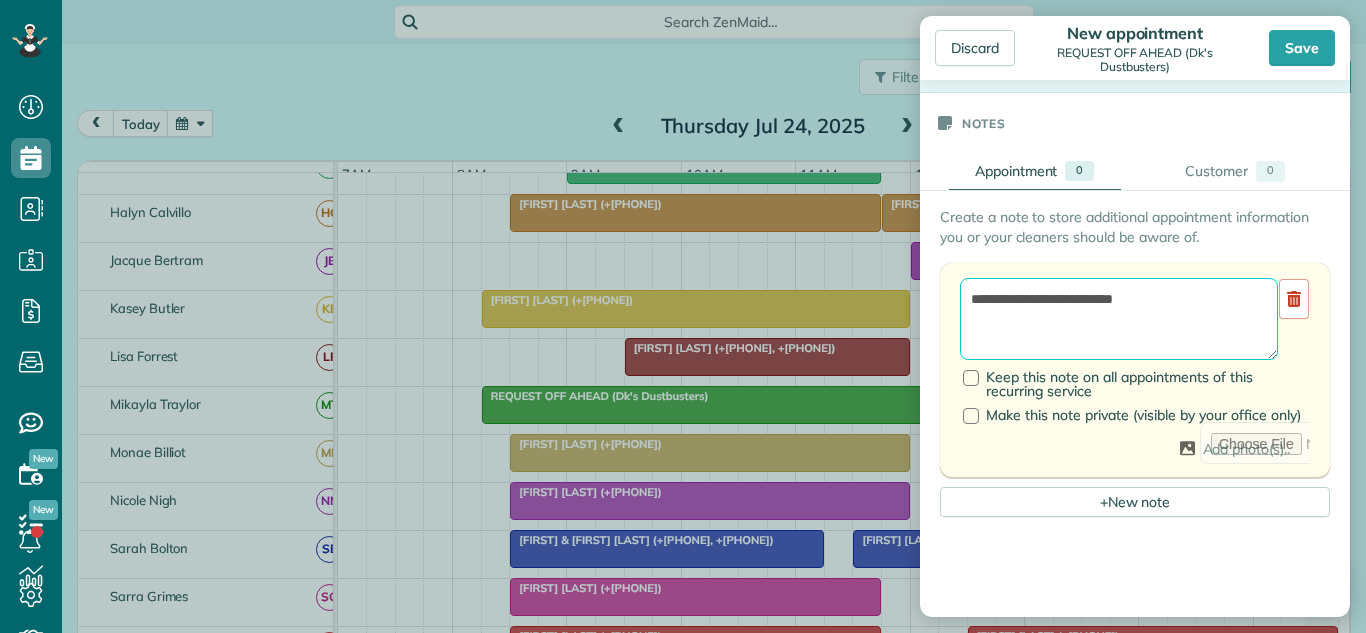 click on "**********" at bounding box center [1119, 319] 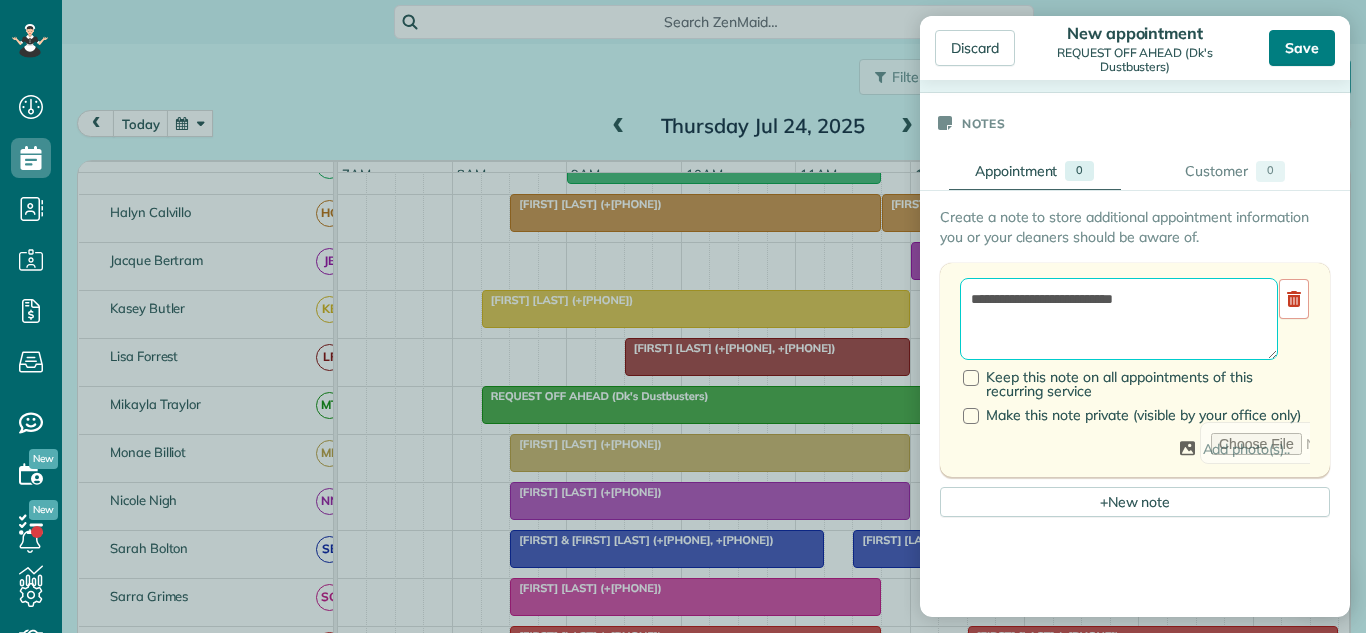 type on "**********" 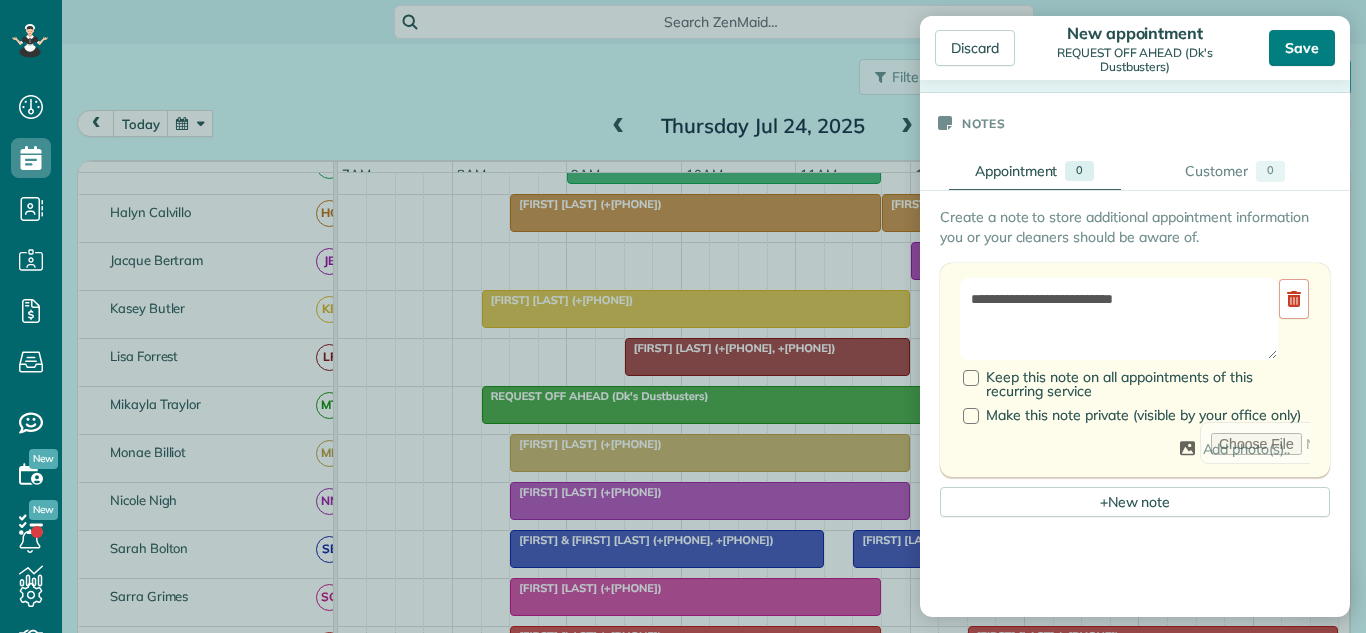 click on "Save" at bounding box center (1302, 48) 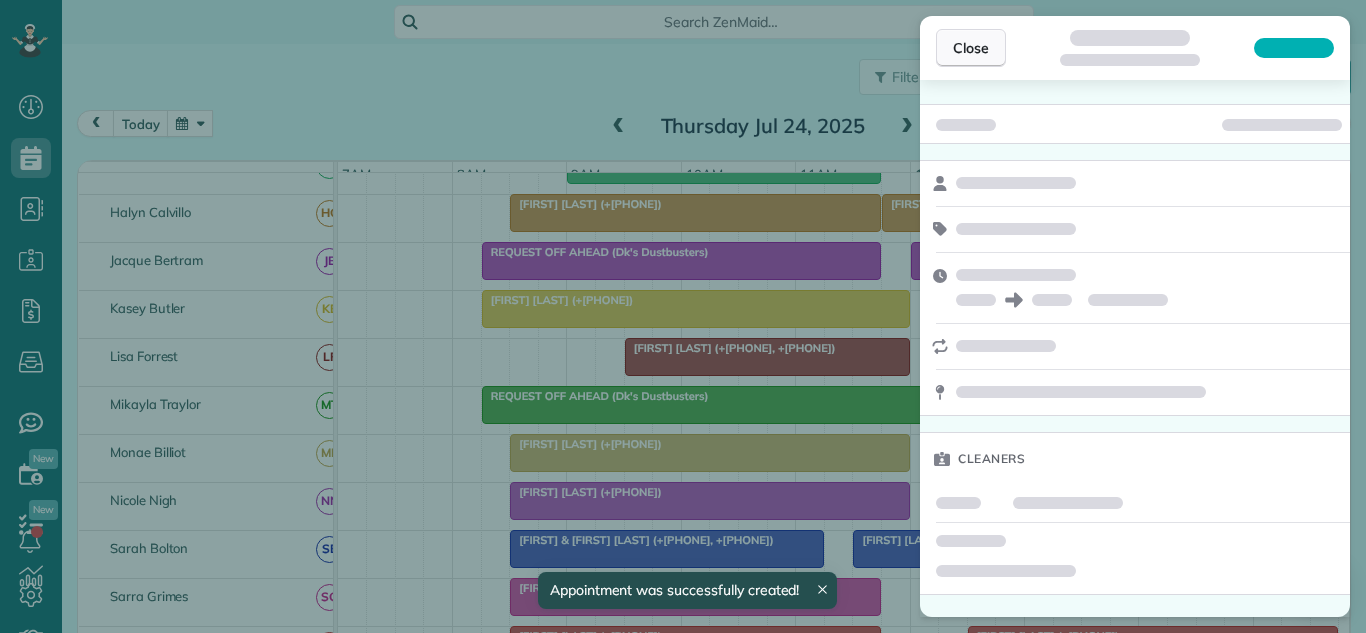 click on "Close" at bounding box center (971, 48) 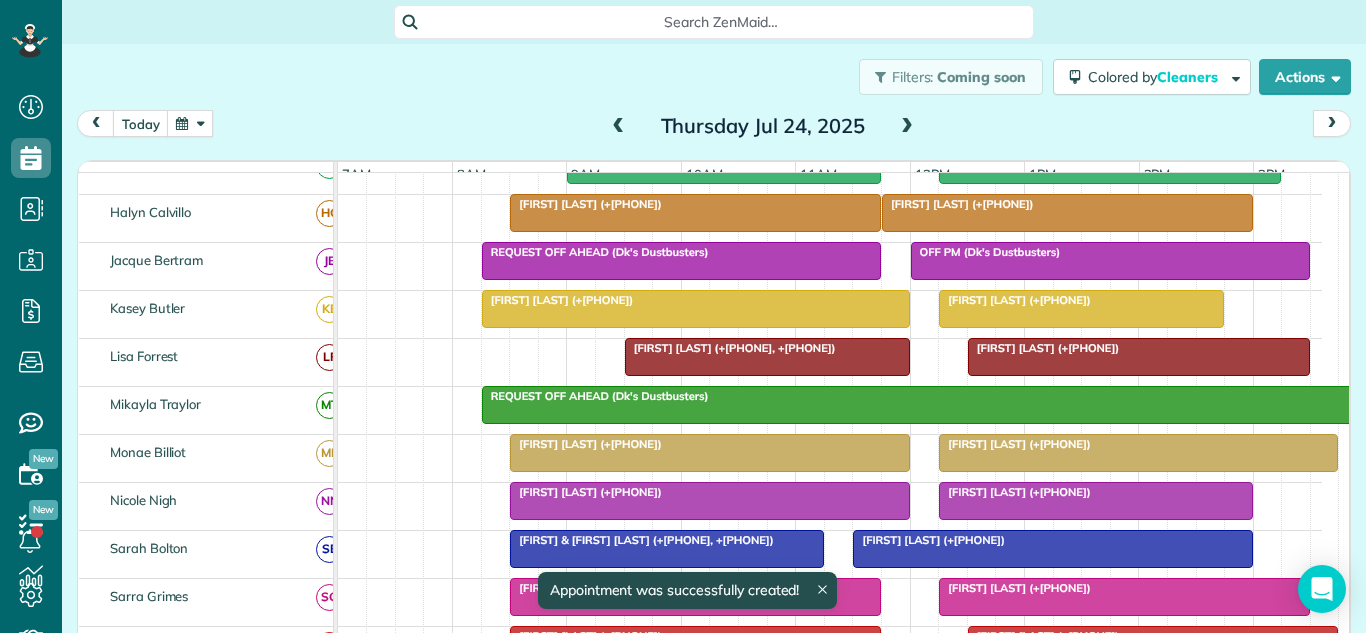 click at bounding box center (907, 127) 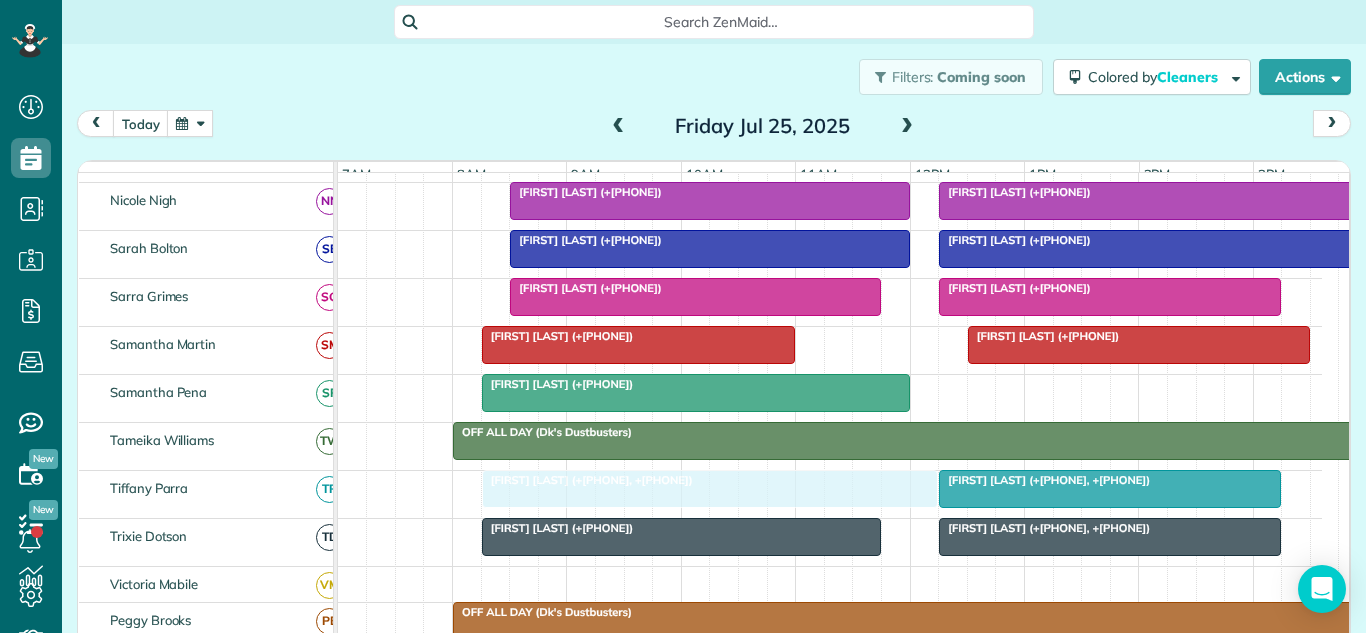 drag, startPoint x: 639, startPoint y: 273, endPoint x: 634, endPoint y: 492, distance: 219.05707 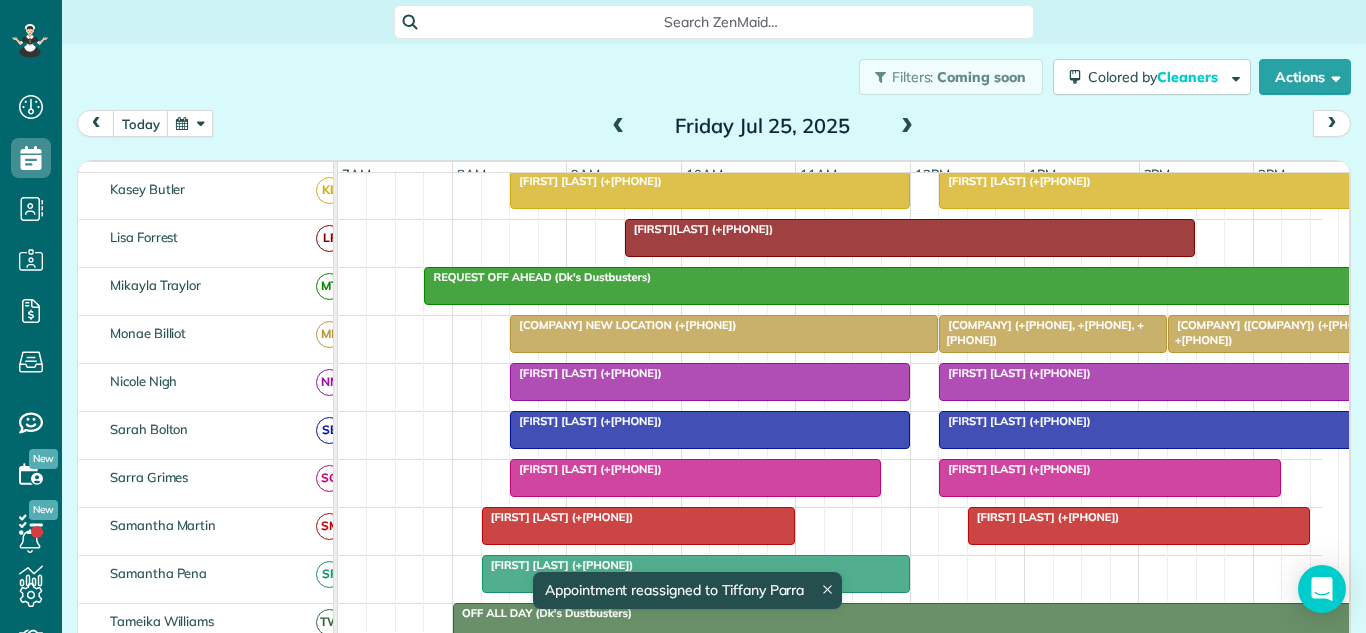 click on "[FIRST] & [FIRST] [LAST] (+[PHONE], +[PHONE]) [FIRST] [LAST] (+[PHONE])" at bounding box center (830, 51) 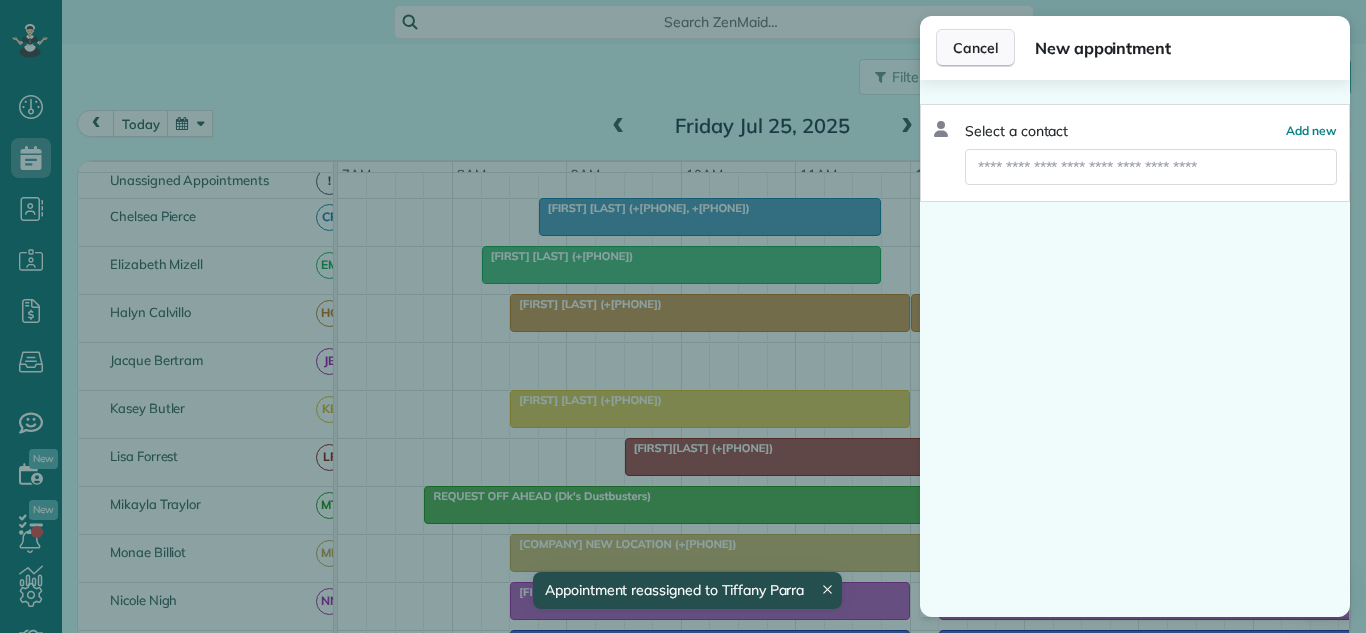 click on "Cancel" at bounding box center (975, 48) 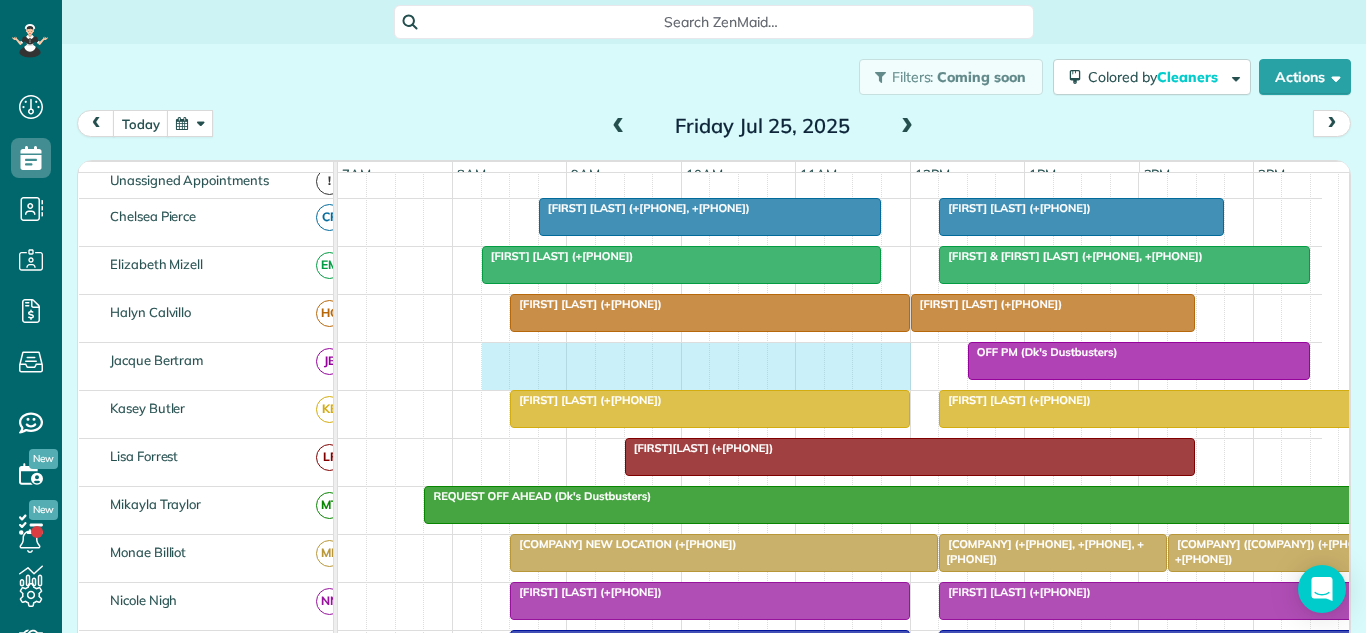 drag, startPoint x: 494, startPoint y: 371, endPoint x: 980, endPoint y: 337, distance: 487.18784 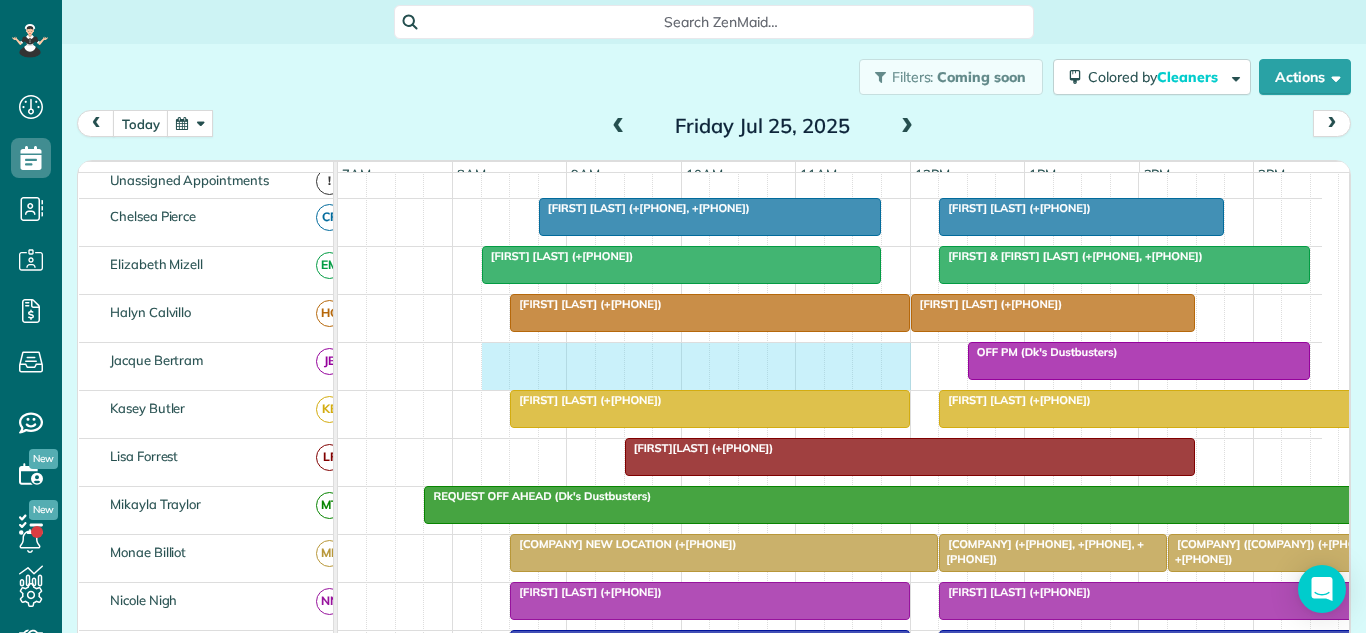 click on "OFF PM (Dk's Dustbusters)" at bounding box center [830, 366] 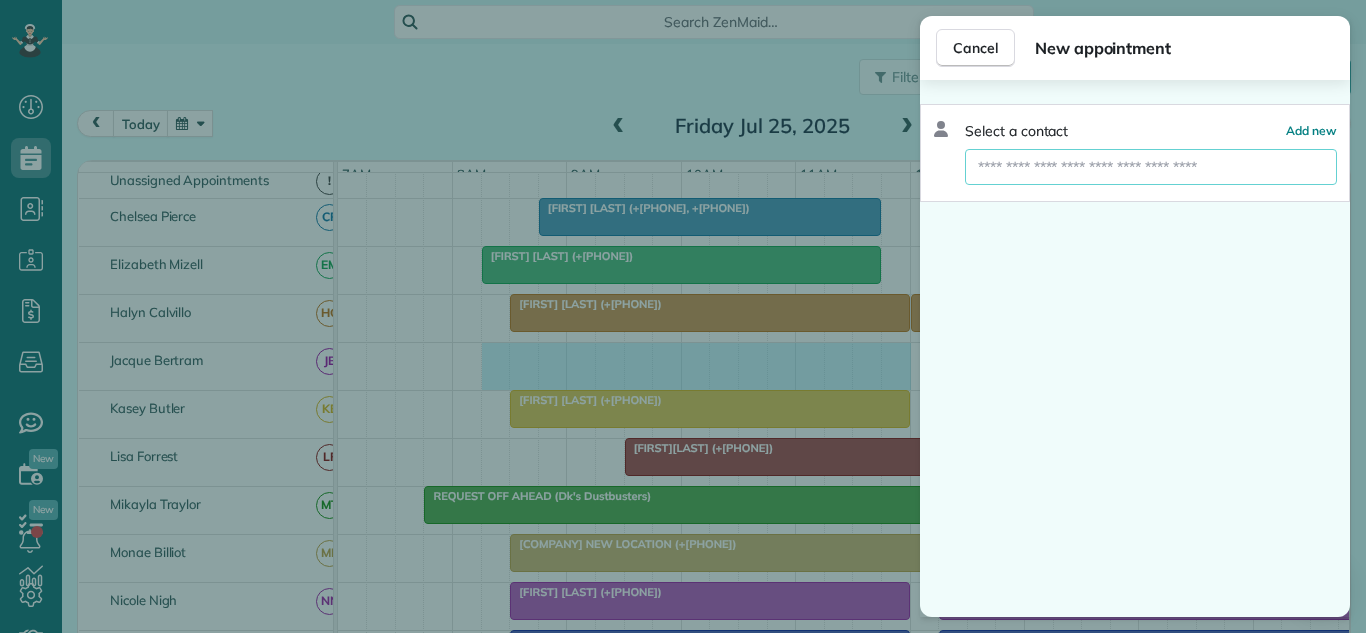 click at bounding box center [1151, 167] 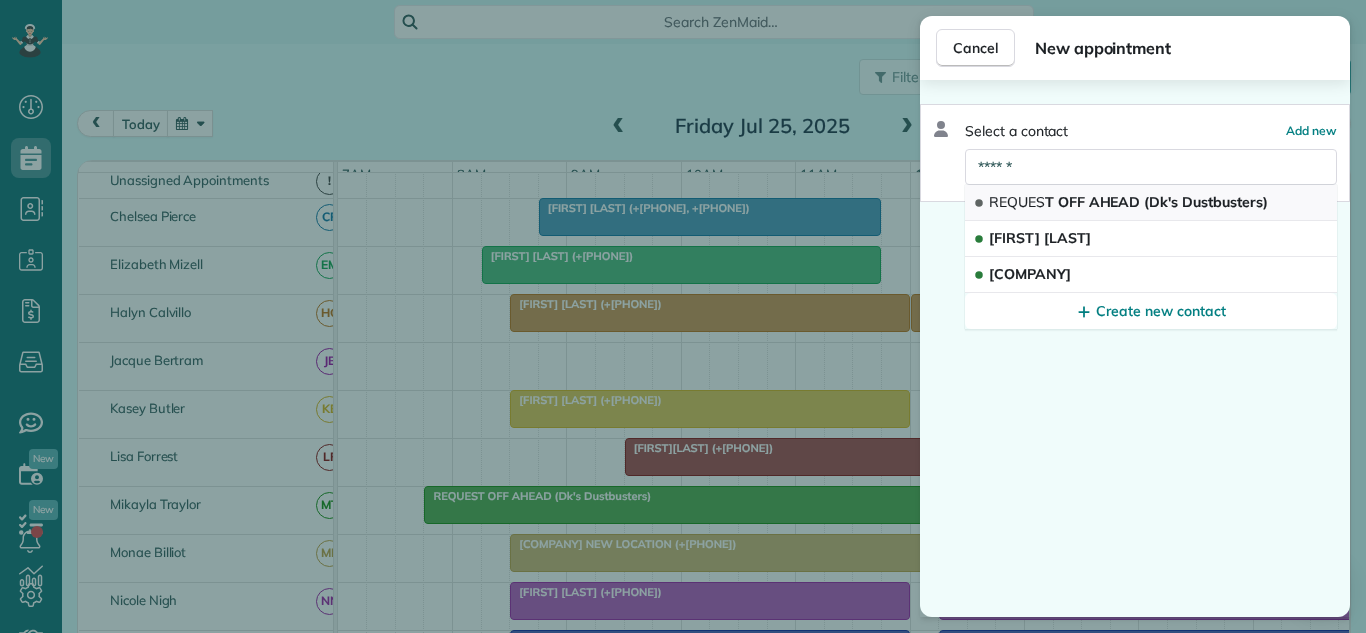 type on "******" 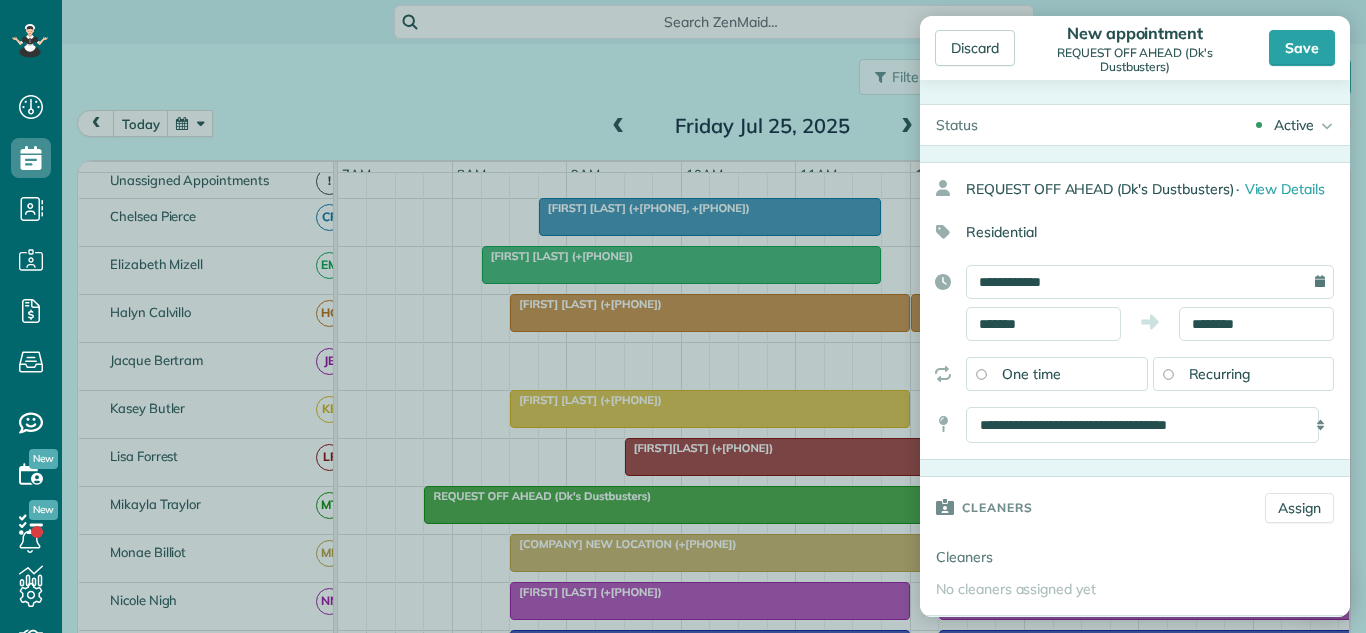 click on "Save" at bounding box center (1302, 48) 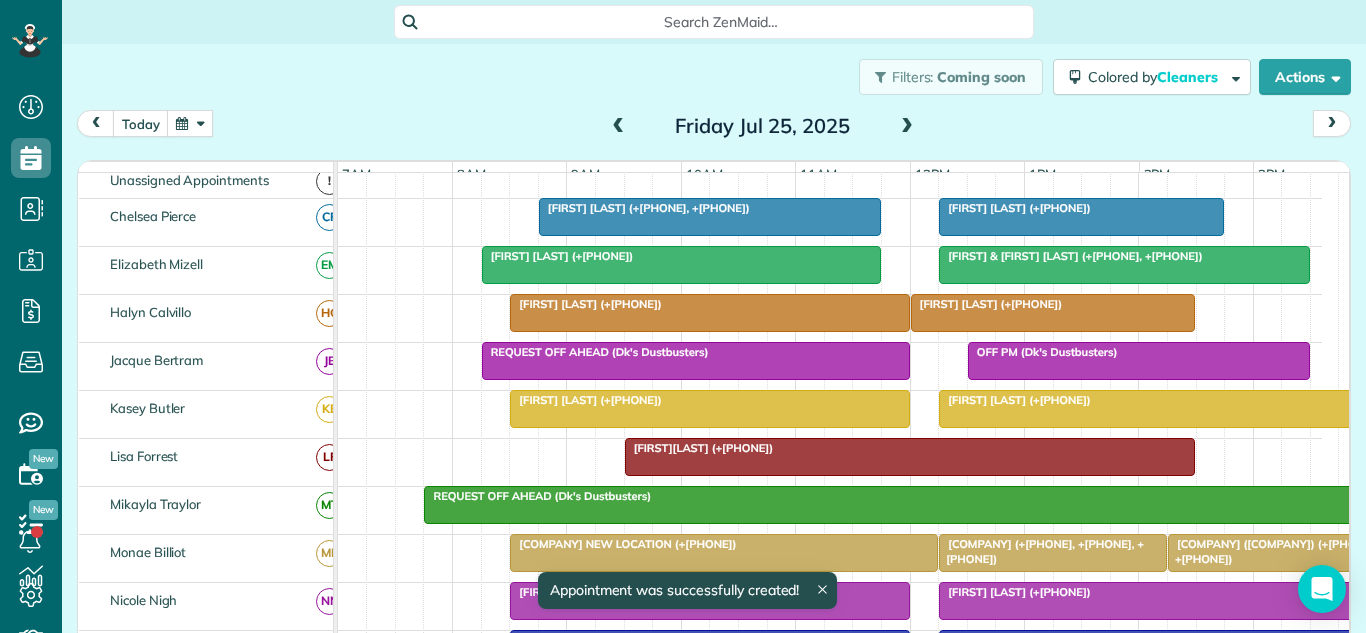 click on "REQUEST OFF AHEAD (Dk's Dustbusters)" at bounding box center [696, 352] 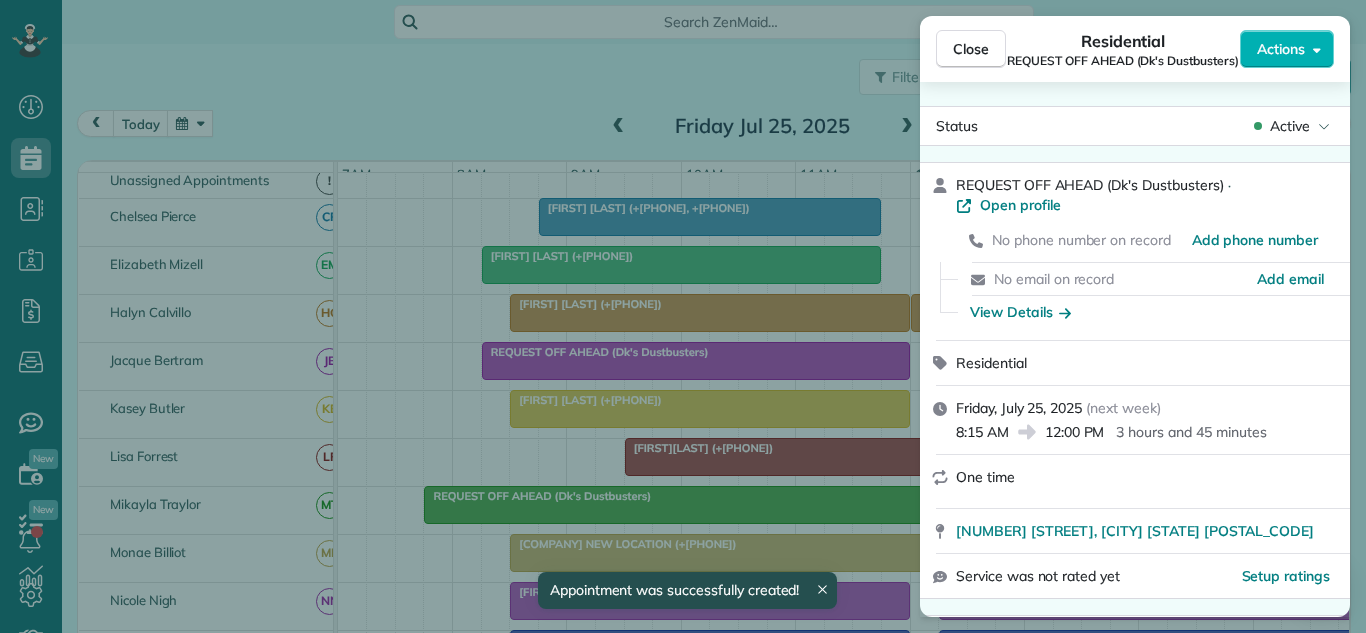scroll, scrollTop: 0, scrollLeft: 0, axis: both 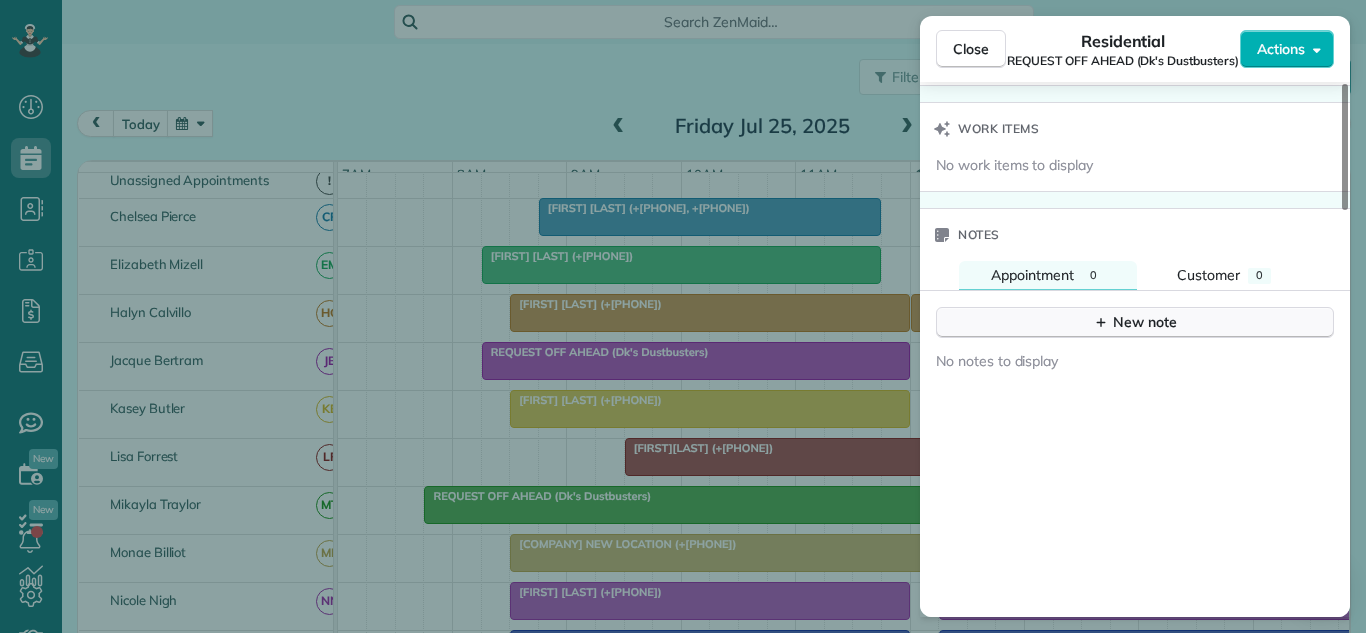 click on "New note" at bounding box center (1135, 322) 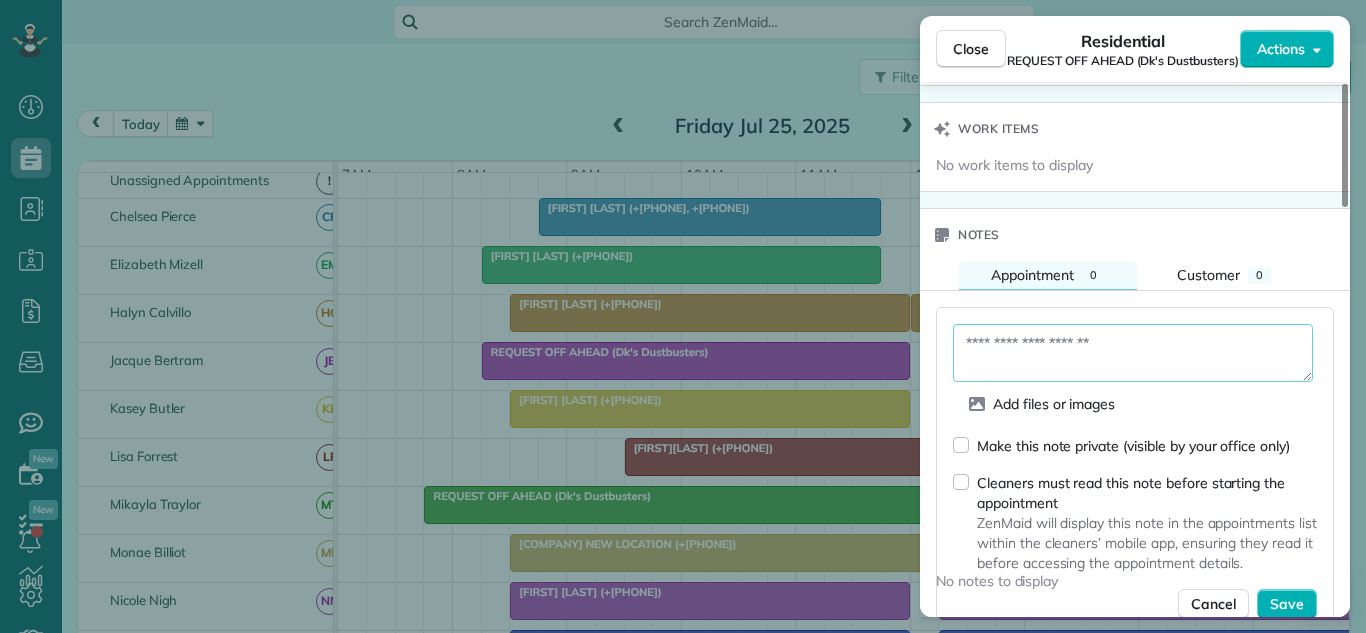 click at bounding box center [1133, 353] 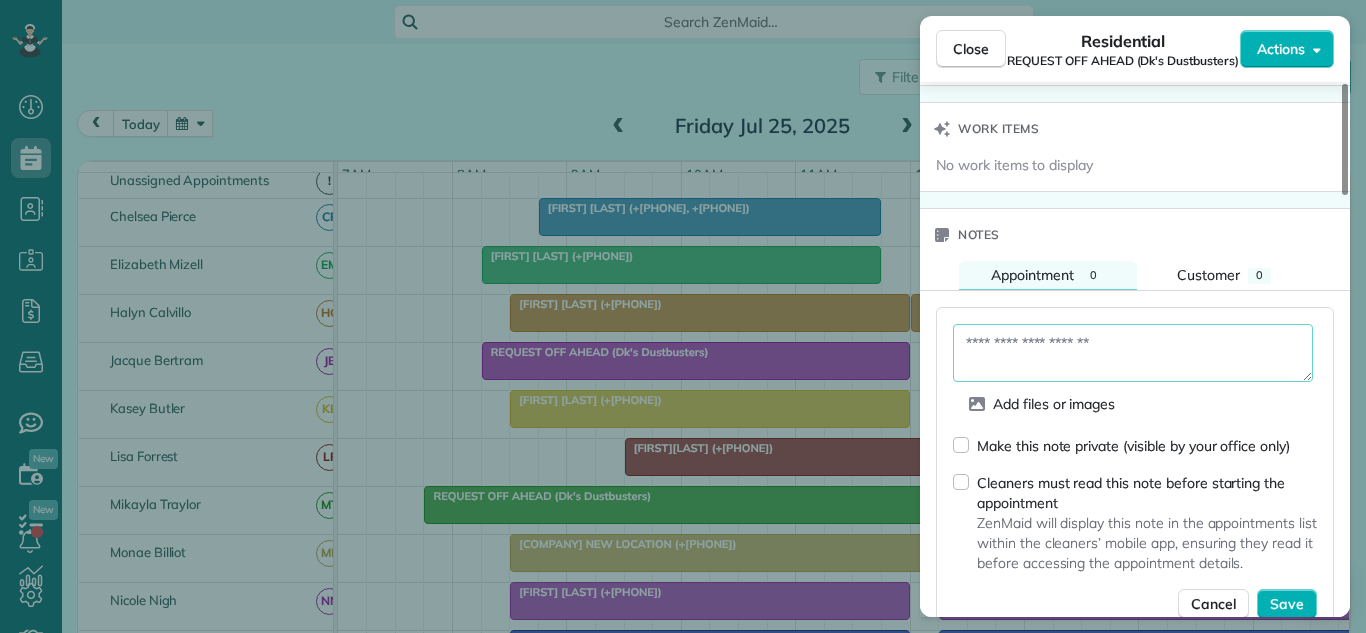 paste on "**********" 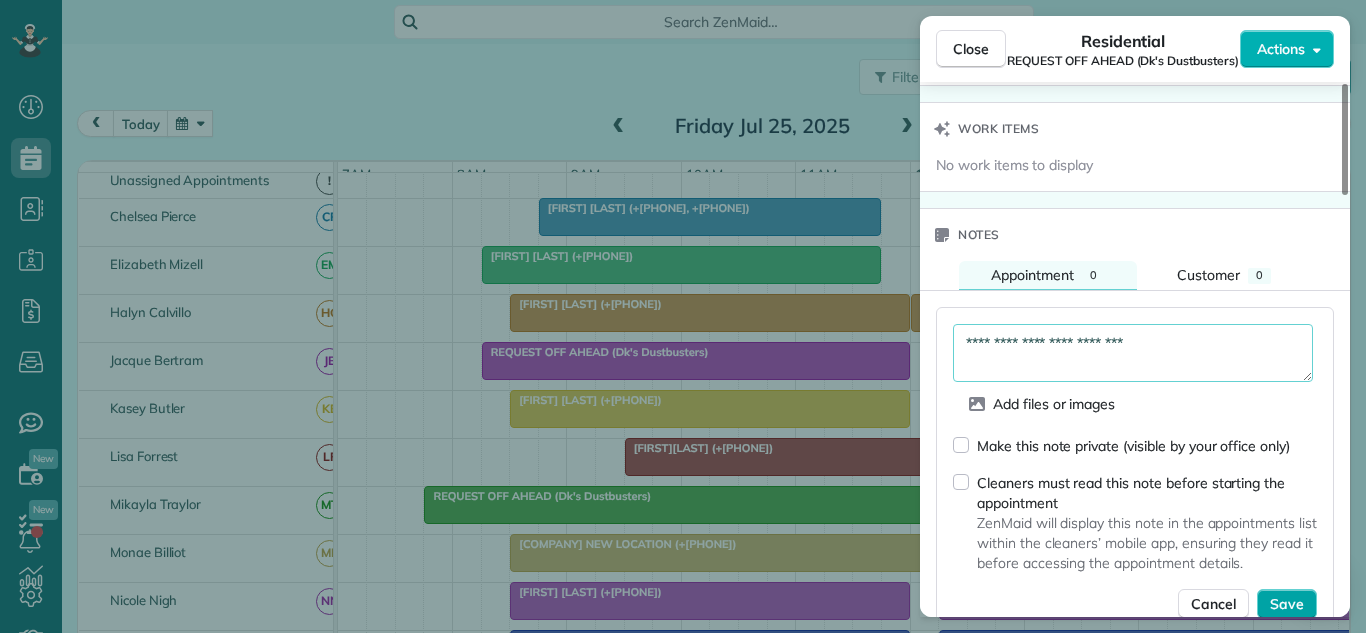 type on "**********" 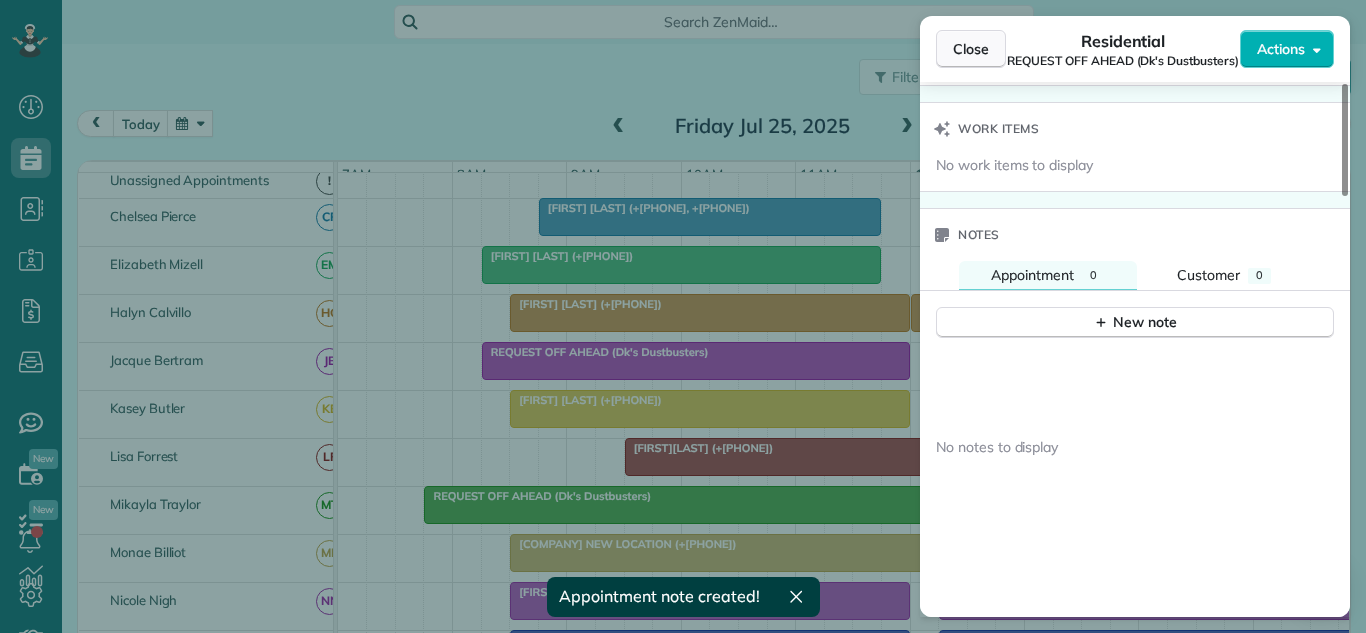 click on "Close" at bounding box center [971, 49] 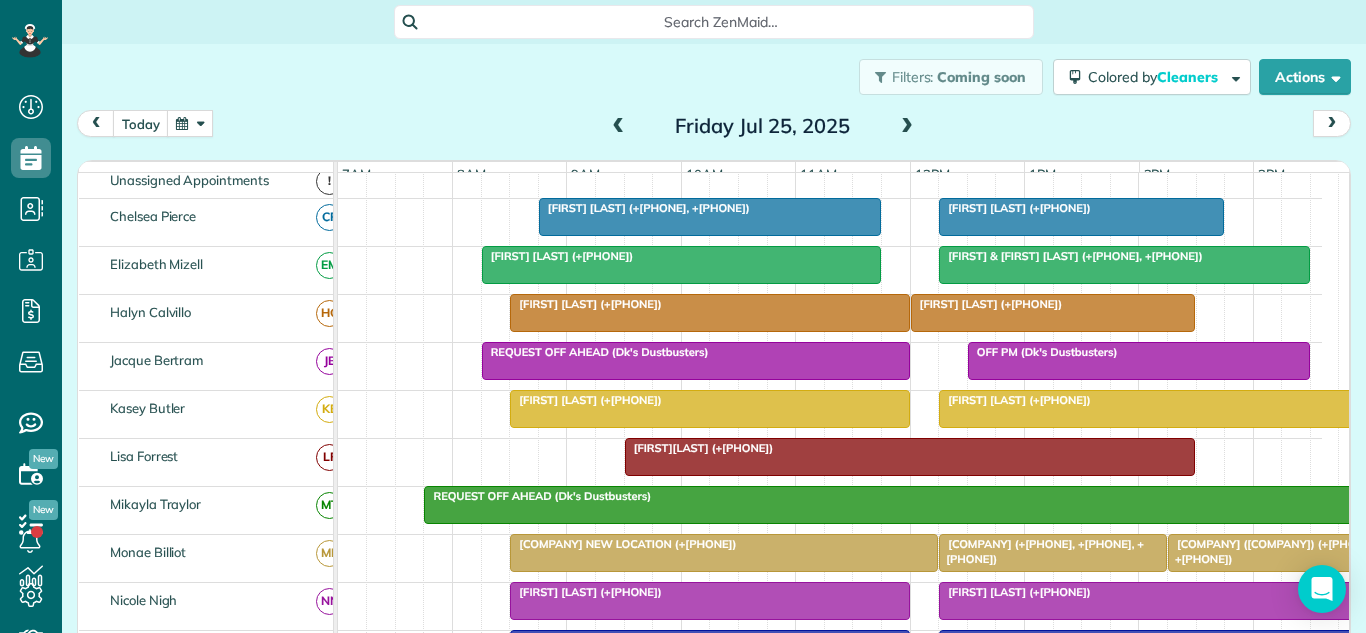 click at bounding box center [907, 127] 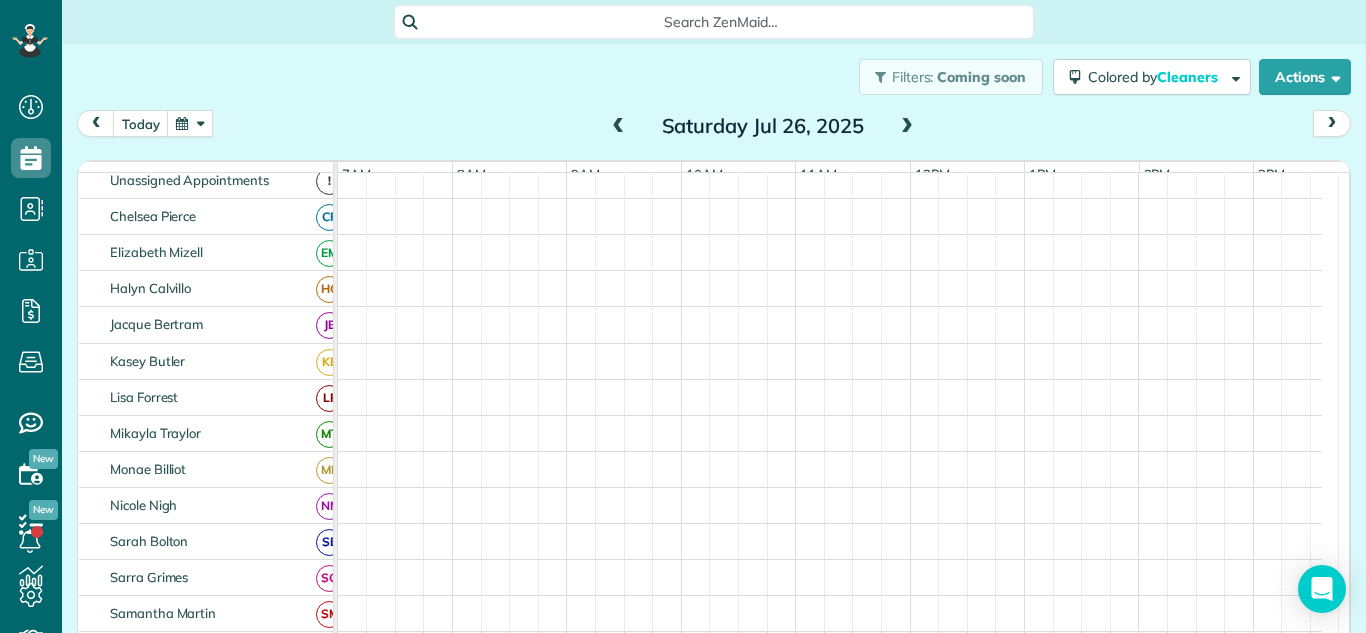click at bounding box center [907, 127] 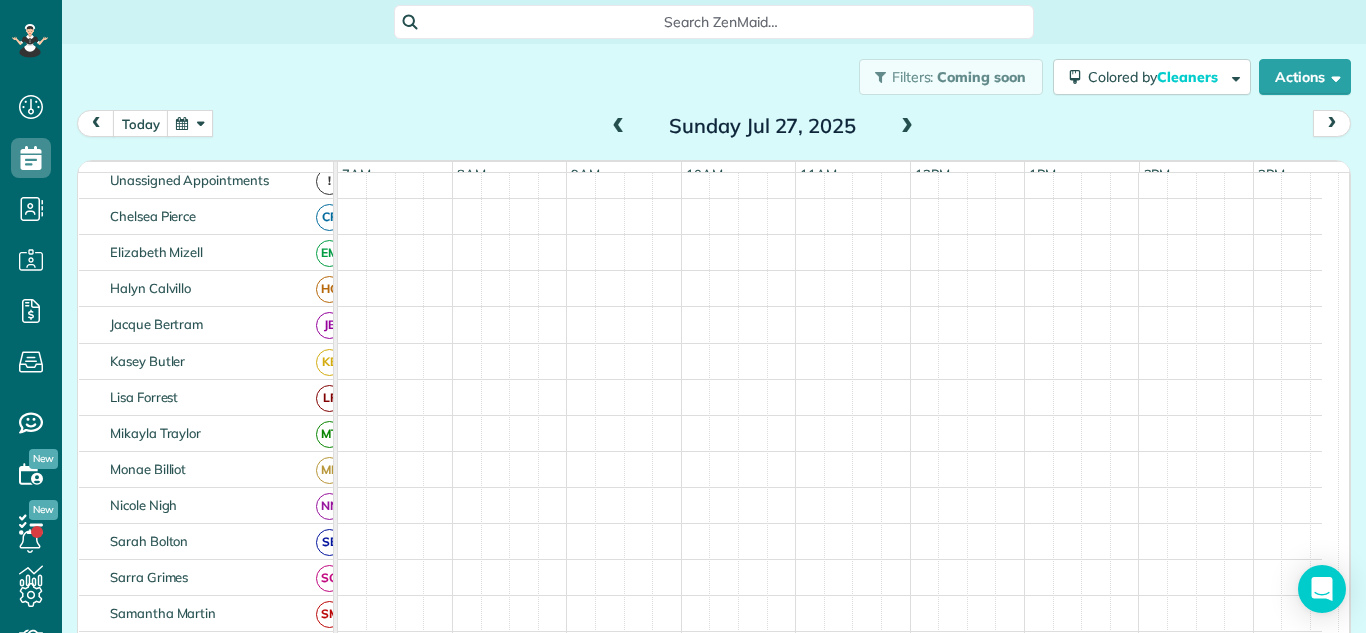click at bounding box center (907, 127) 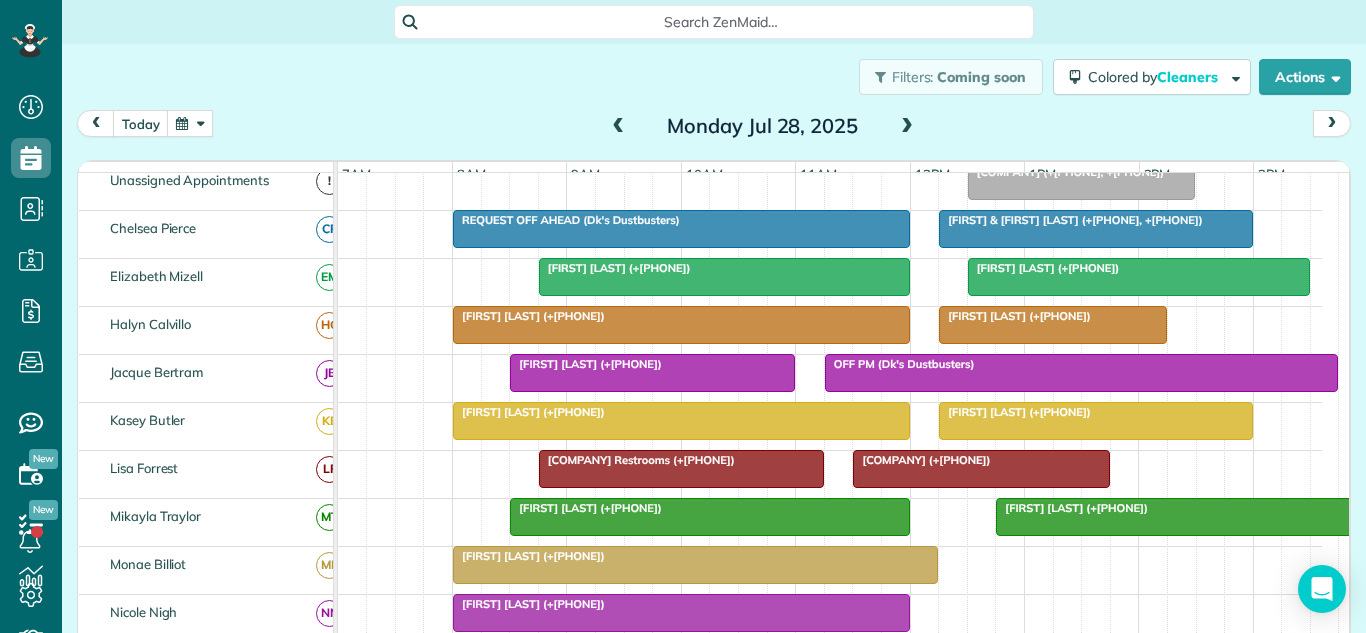 scroll, scrollTop: 100, scrollLeft: 0, axis: vertical 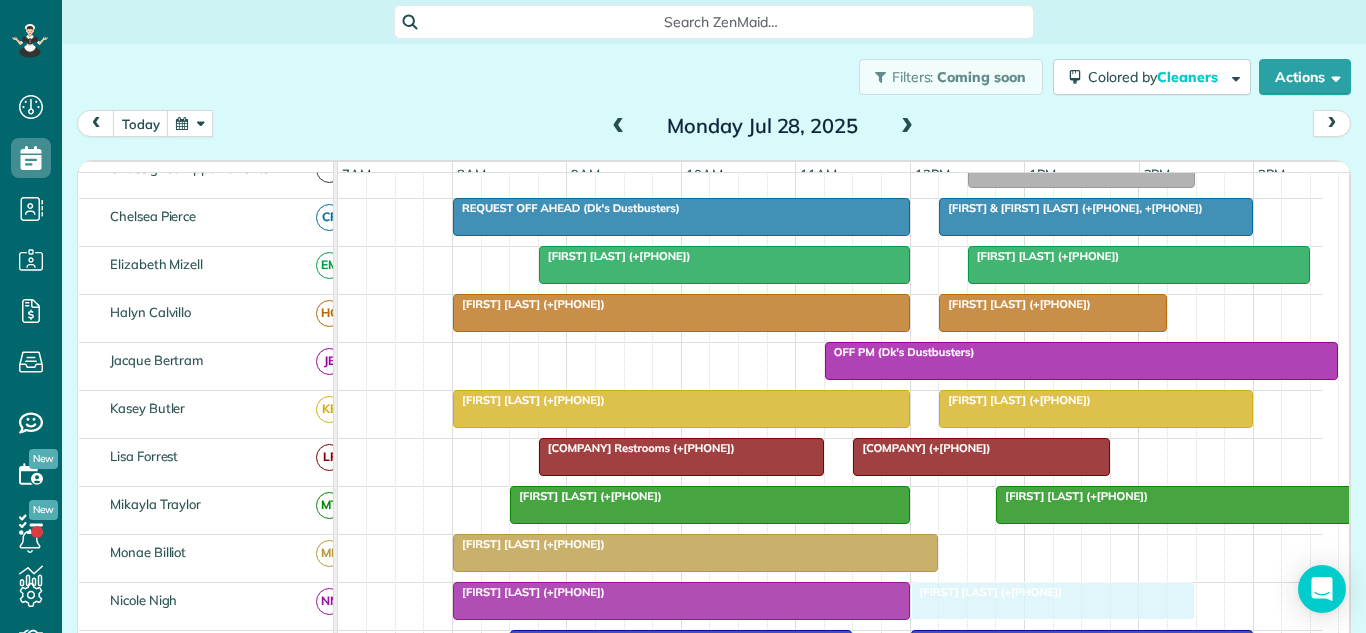 drag, startPoint x: 674, startPoint y: 363, endPoint x: 1087, endPoint y: 616, distance: 484.33252 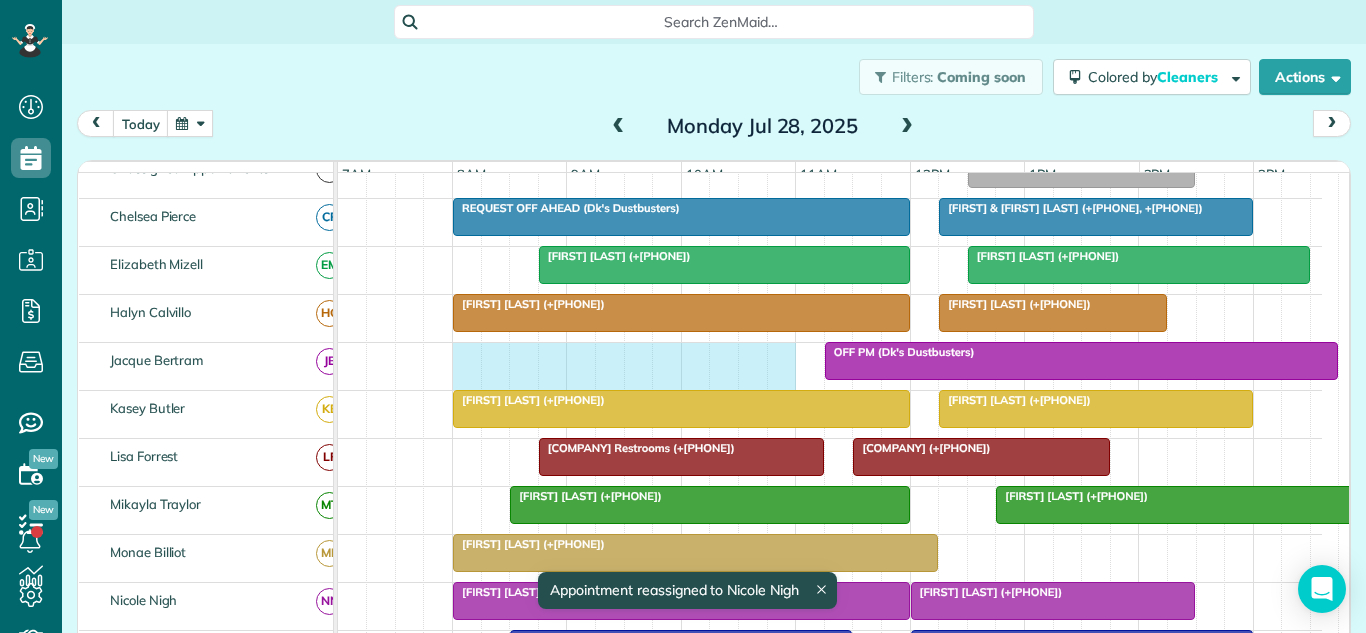 drag, startPoint x: 466, startPoint y: 373, endPoint x: 775, endPoint y: 381, distance: 309.10355 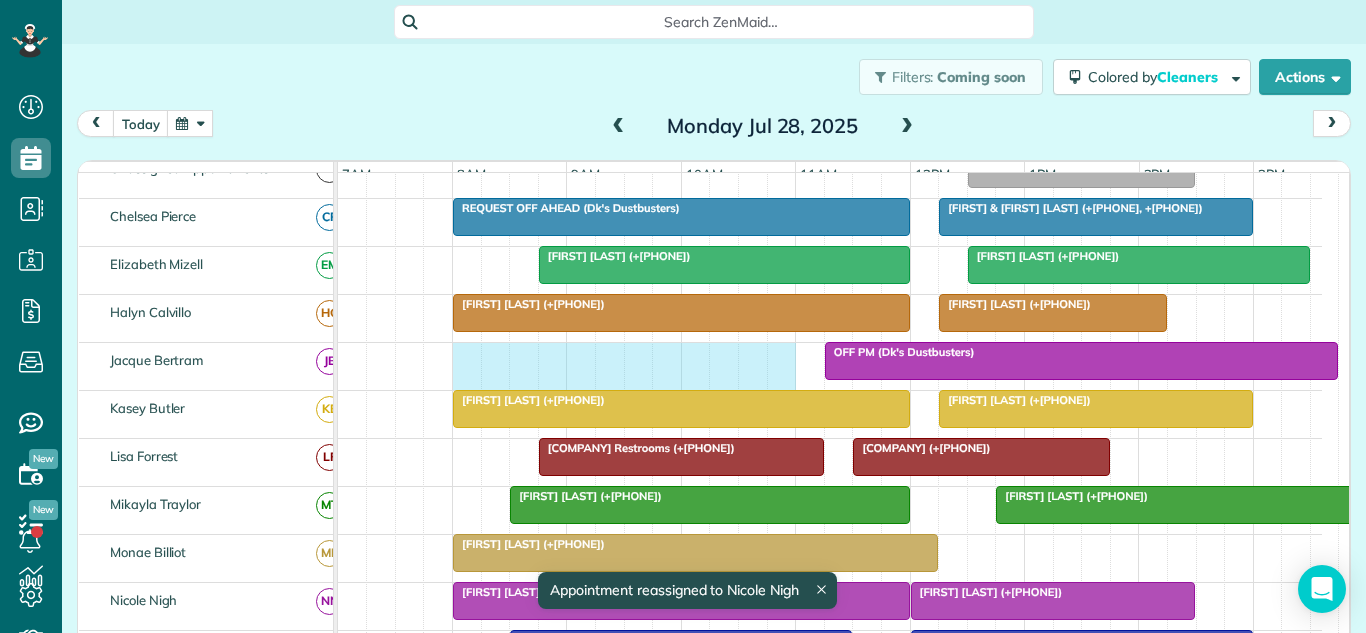 click on "OFF PM (Dk's Dustbusters)" at bounding box center [830, 366] 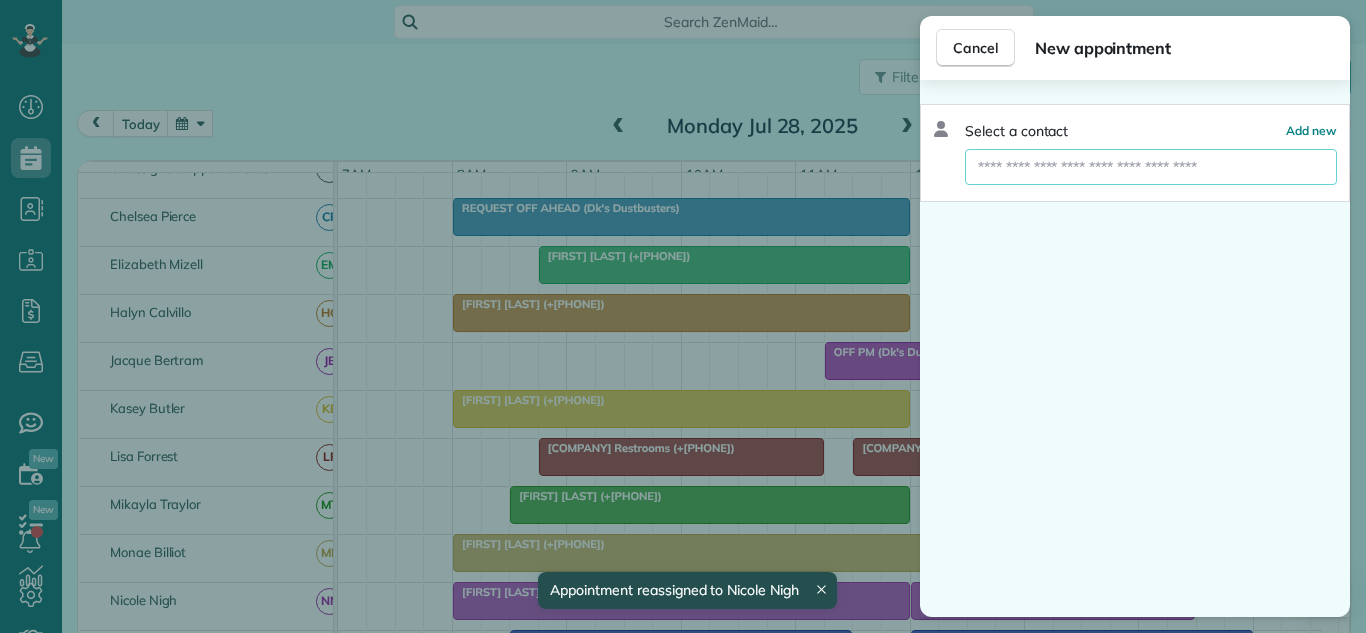click at bounding box center [1151, 167] 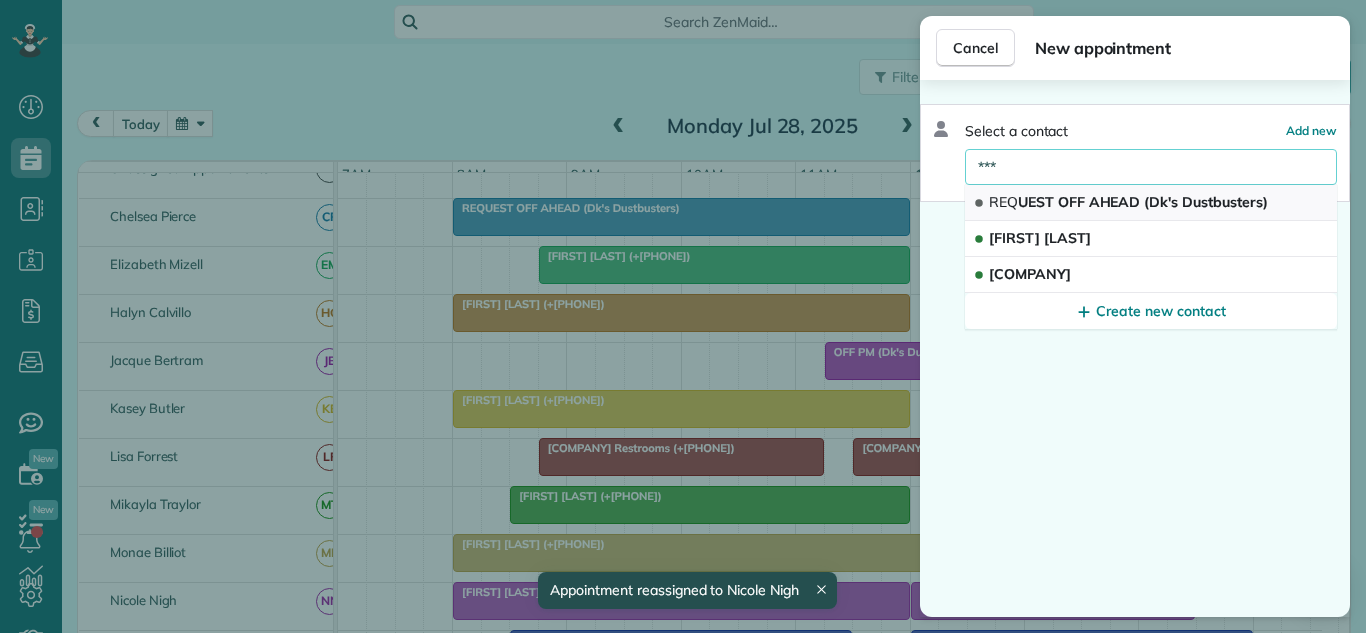 type on "***" 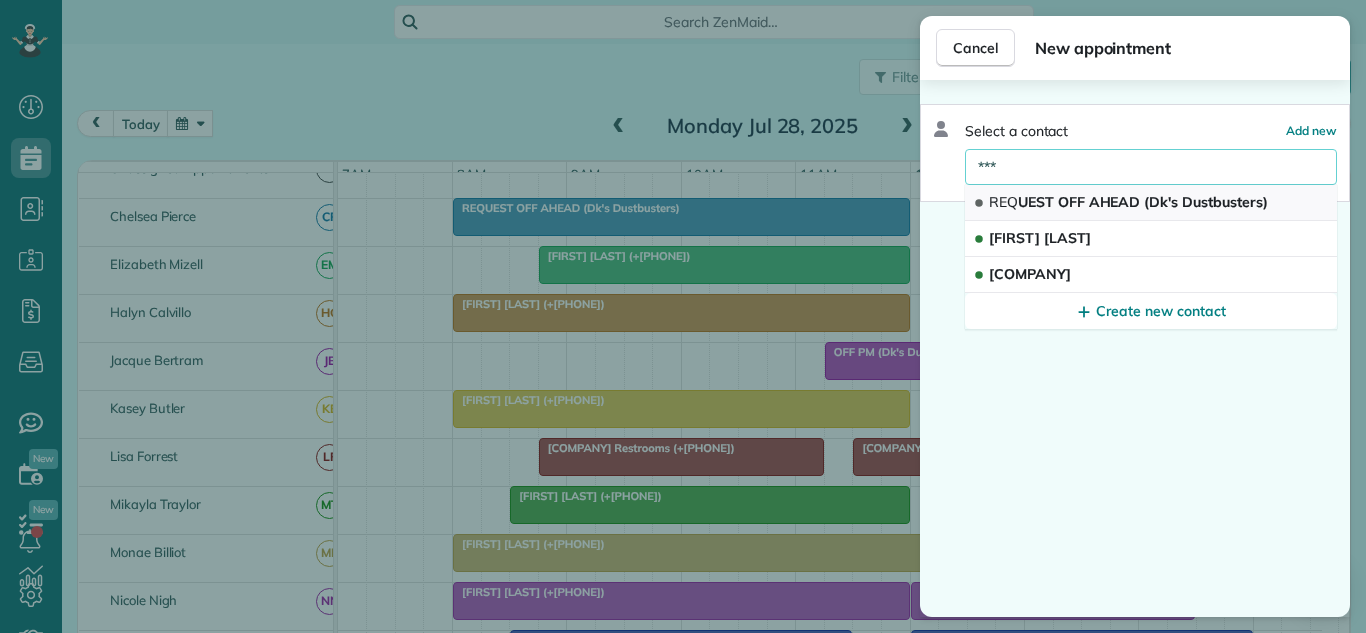 click on "REQ UEST OFF AHEAD (Dk's Dustbusters)" at bounding box center (1128, 202) 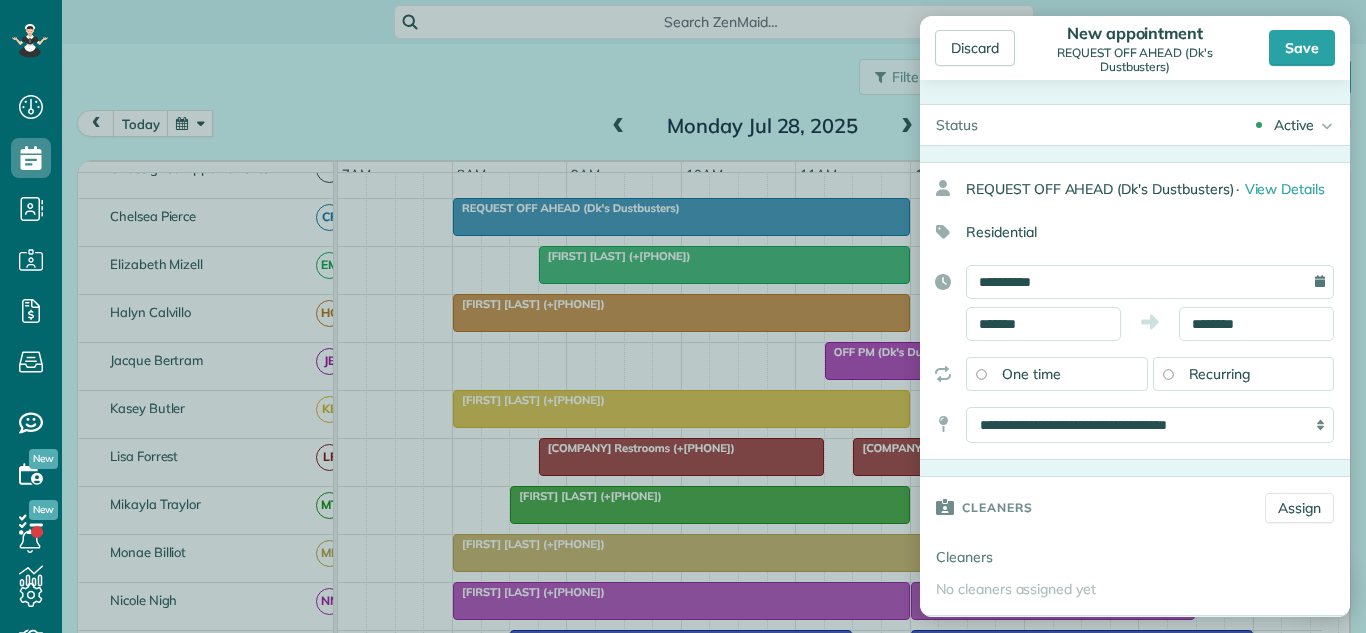 type on "**********" 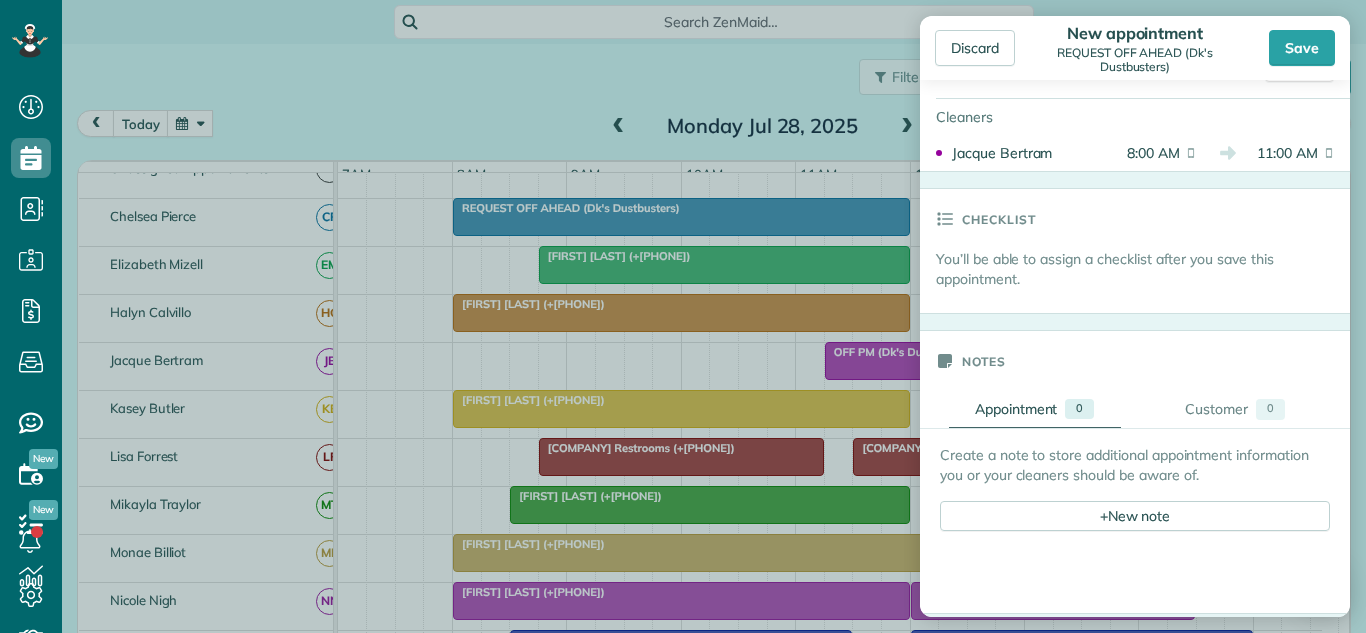 scroll, scrollTop: 500, scrollLeft: 0, axis: vertical 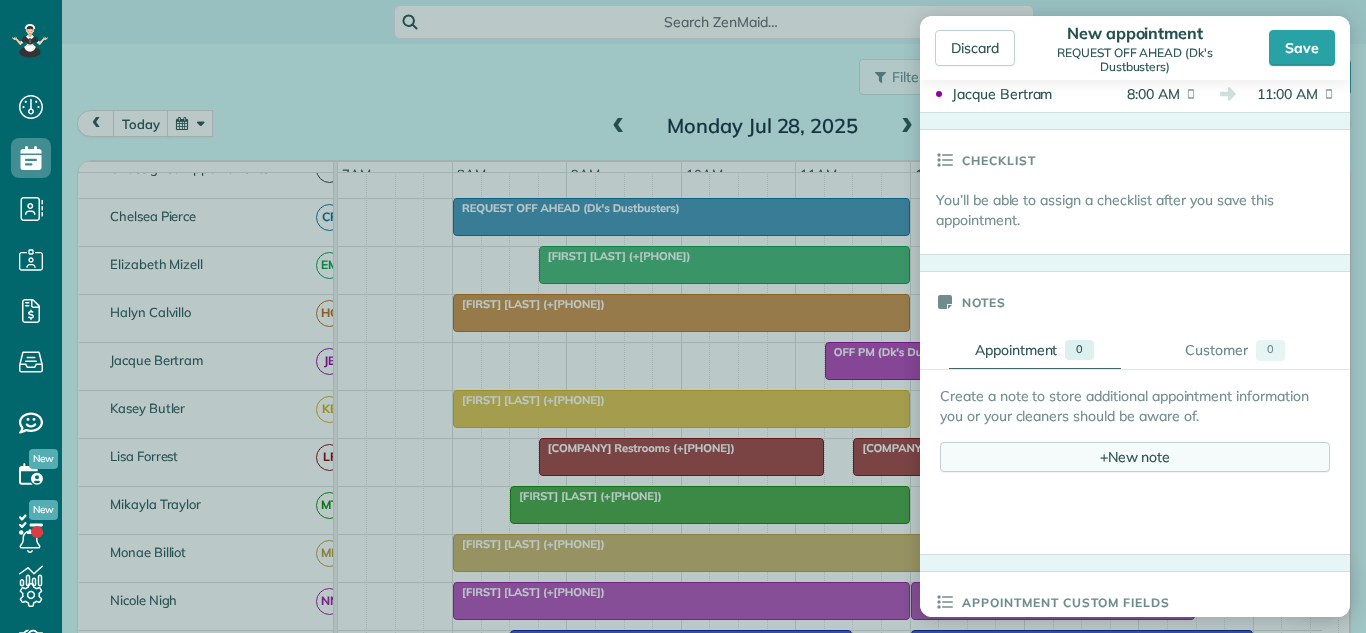 click on "+ New note" at bounding box center [1135, 457] 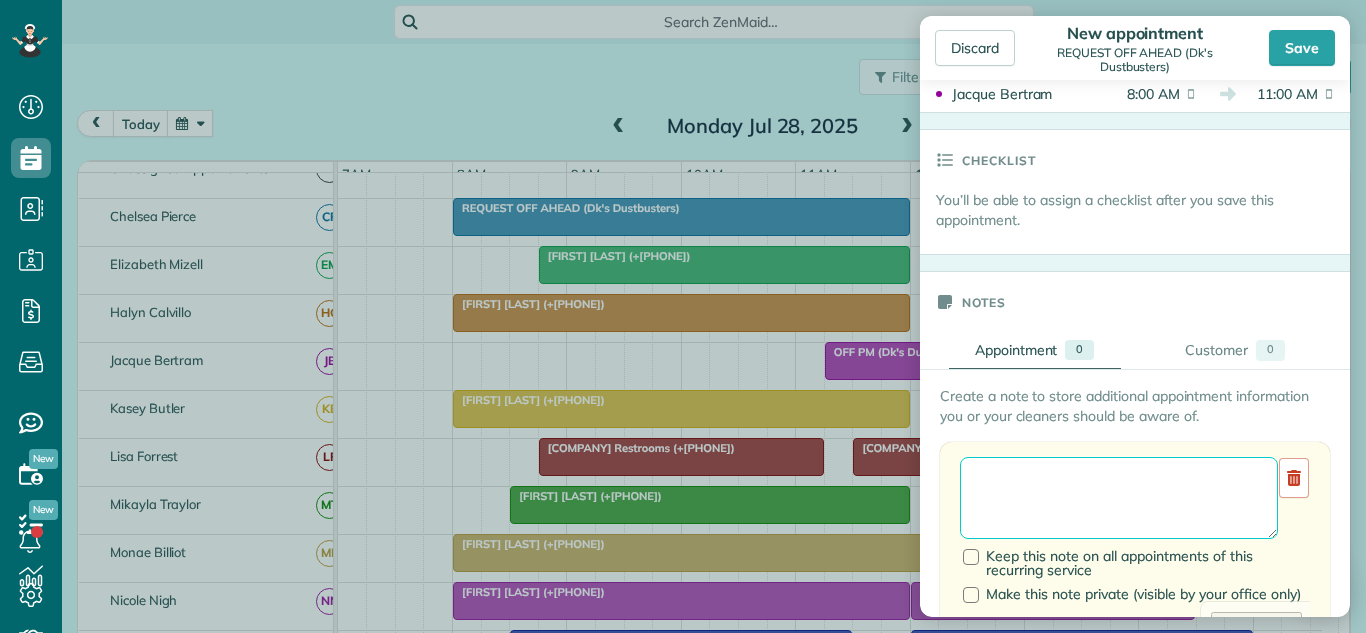 click at bounding box center (1119, 498) 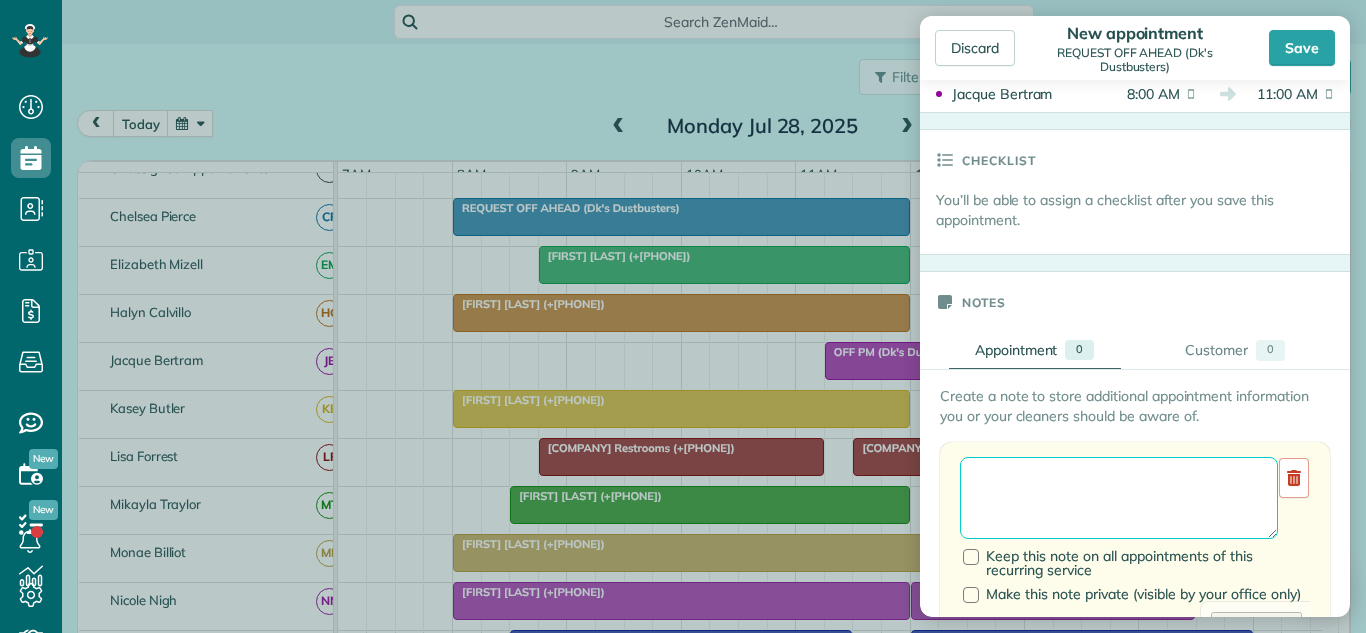 paste on "**********" 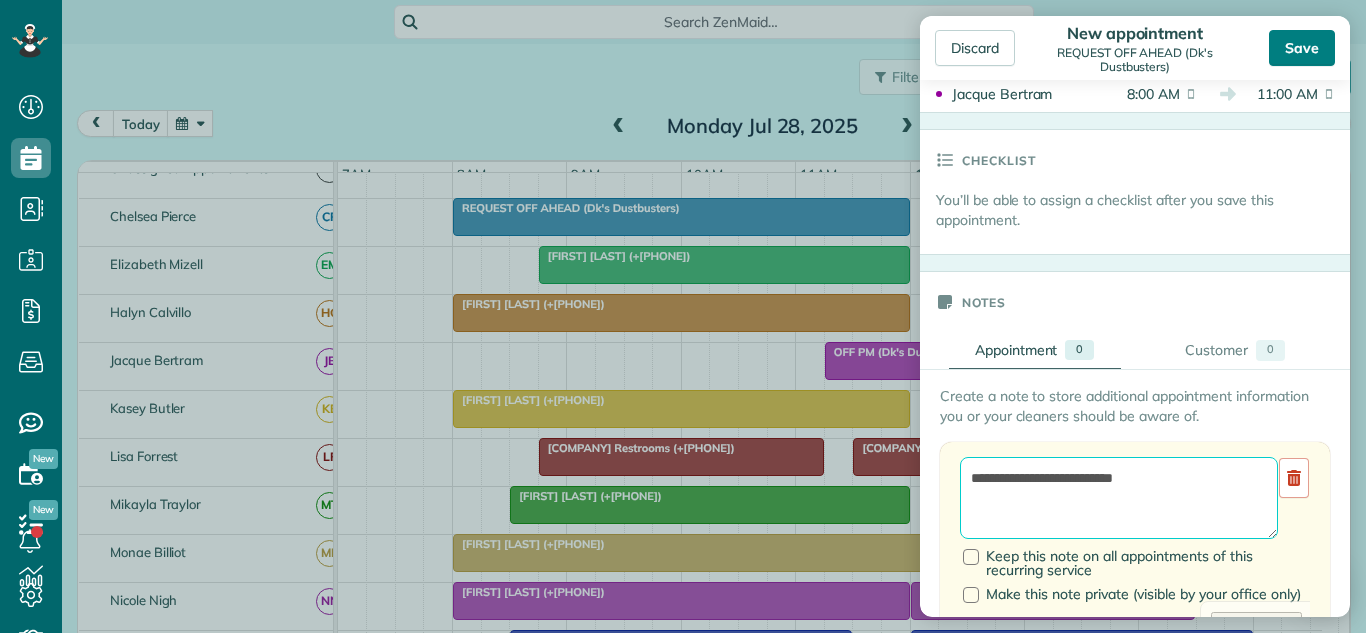 type on "**********" 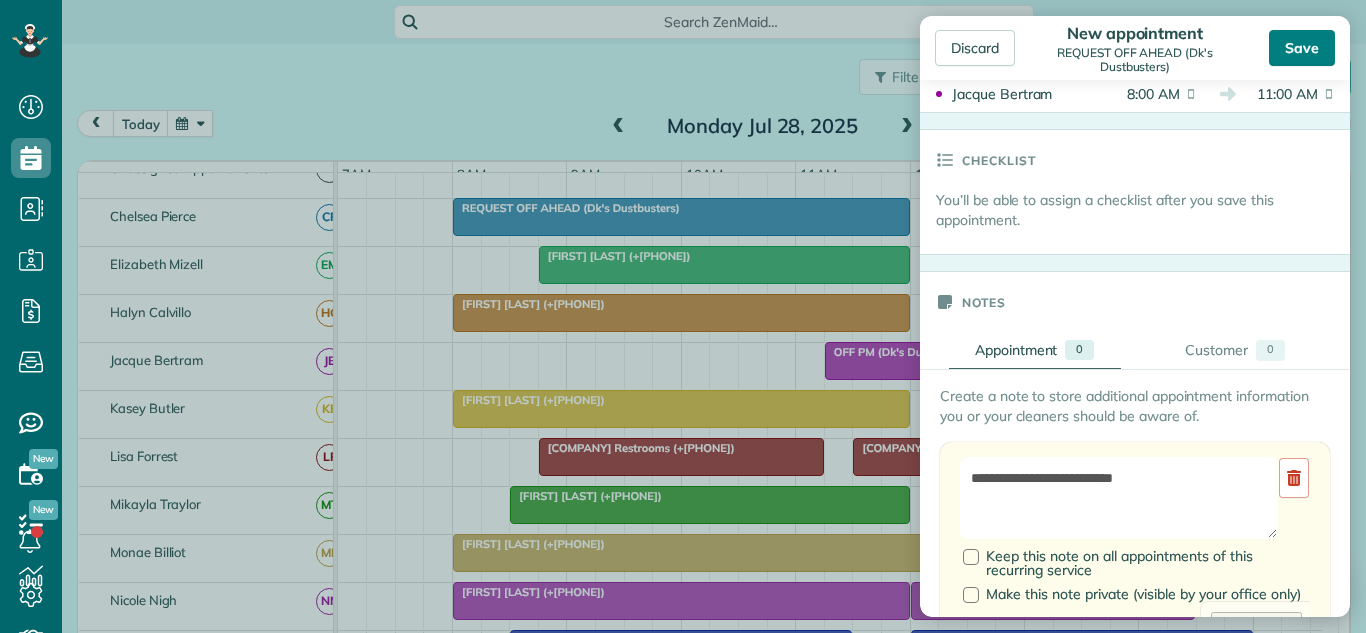 click on "Save" at bounding box center [1302, 48] 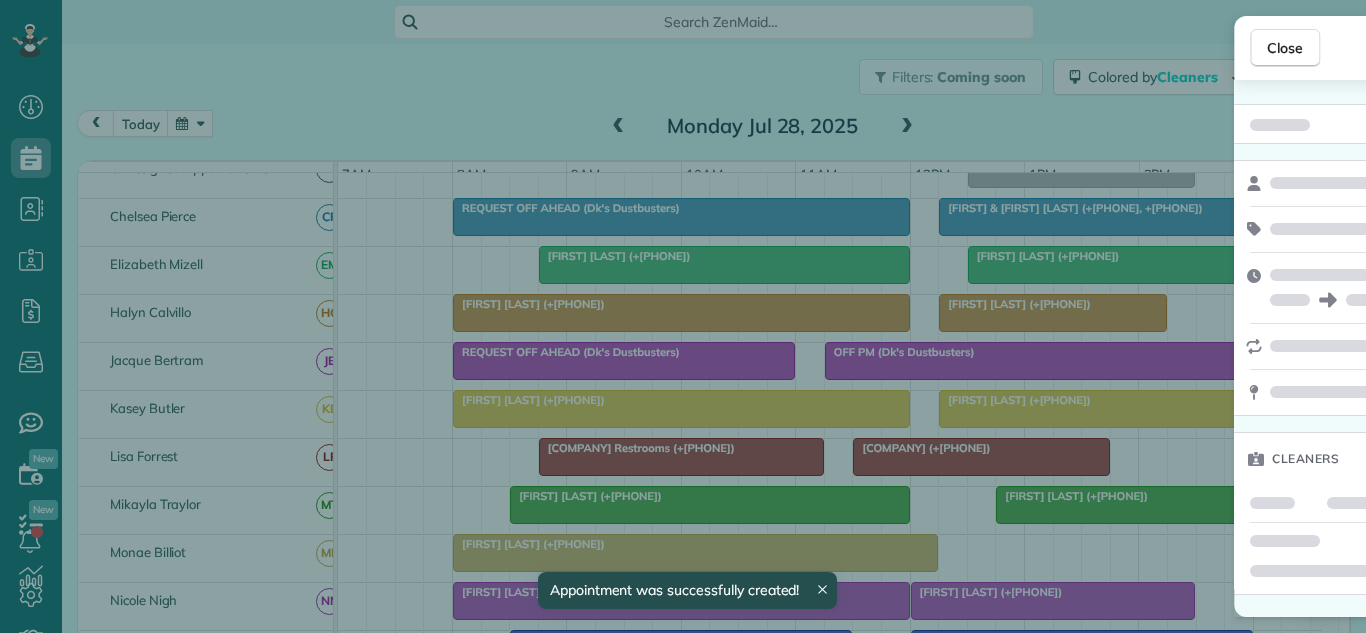click on "Close   Cleaners" at bounding box center [683, 316] 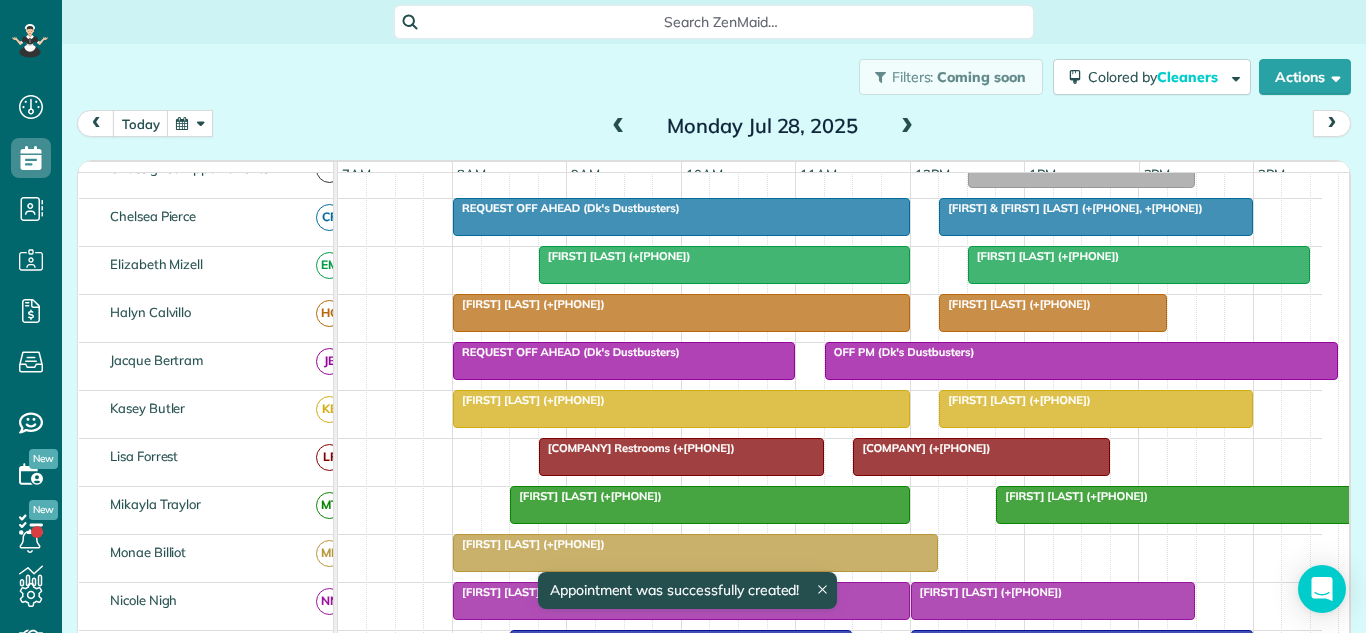 click at bounding box center [907, 127] 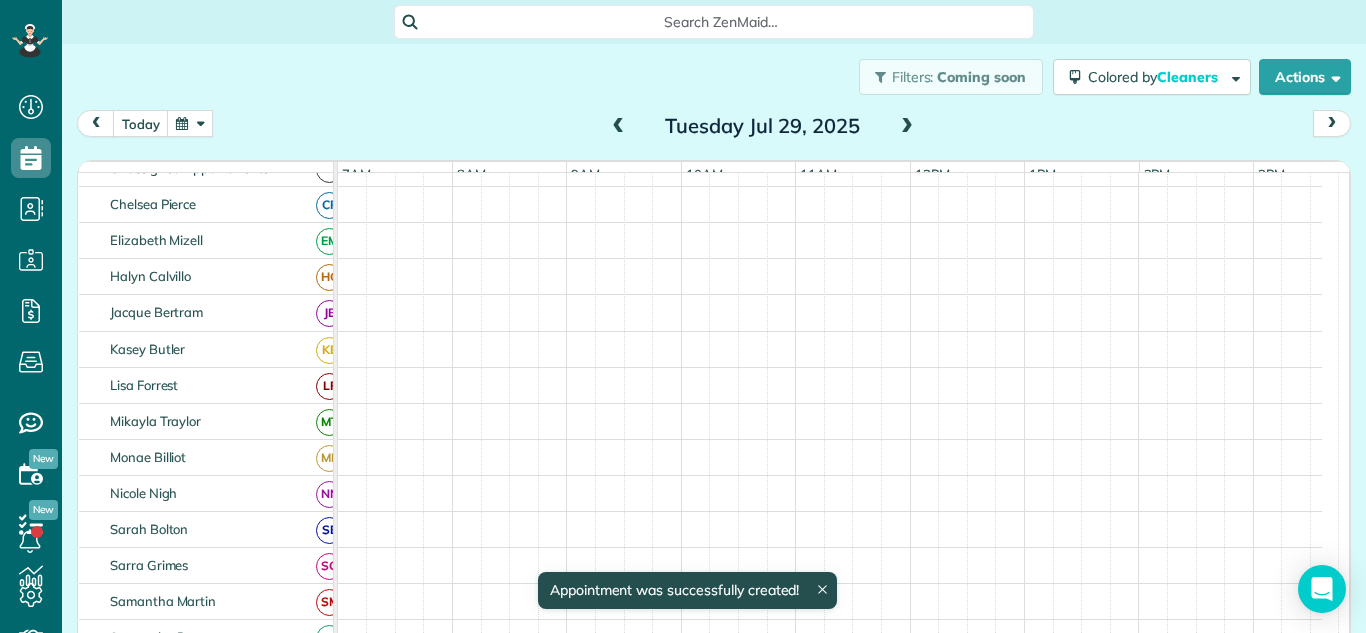 scroll, scrollTop: 88, scrollLeft: 0, axis: vertical 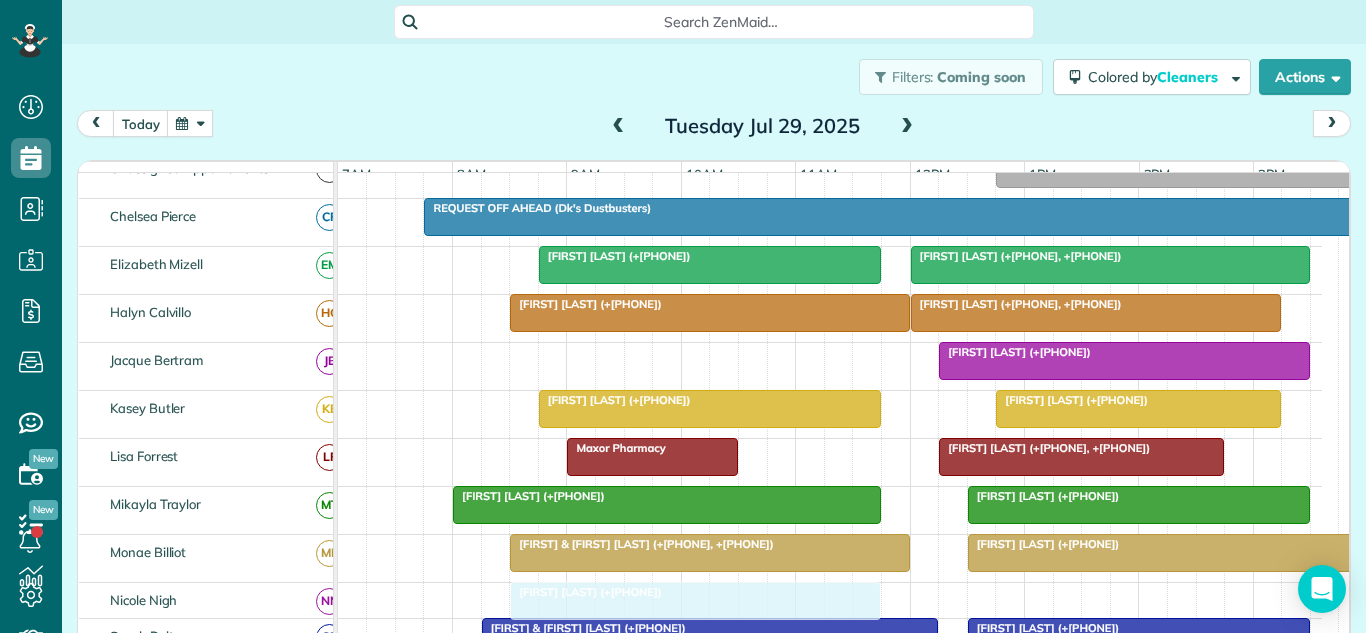 drag, startPoint x: 634, startPoint y: 372, endPoint x: 989, endPoint y: 417, distance: 357.84076 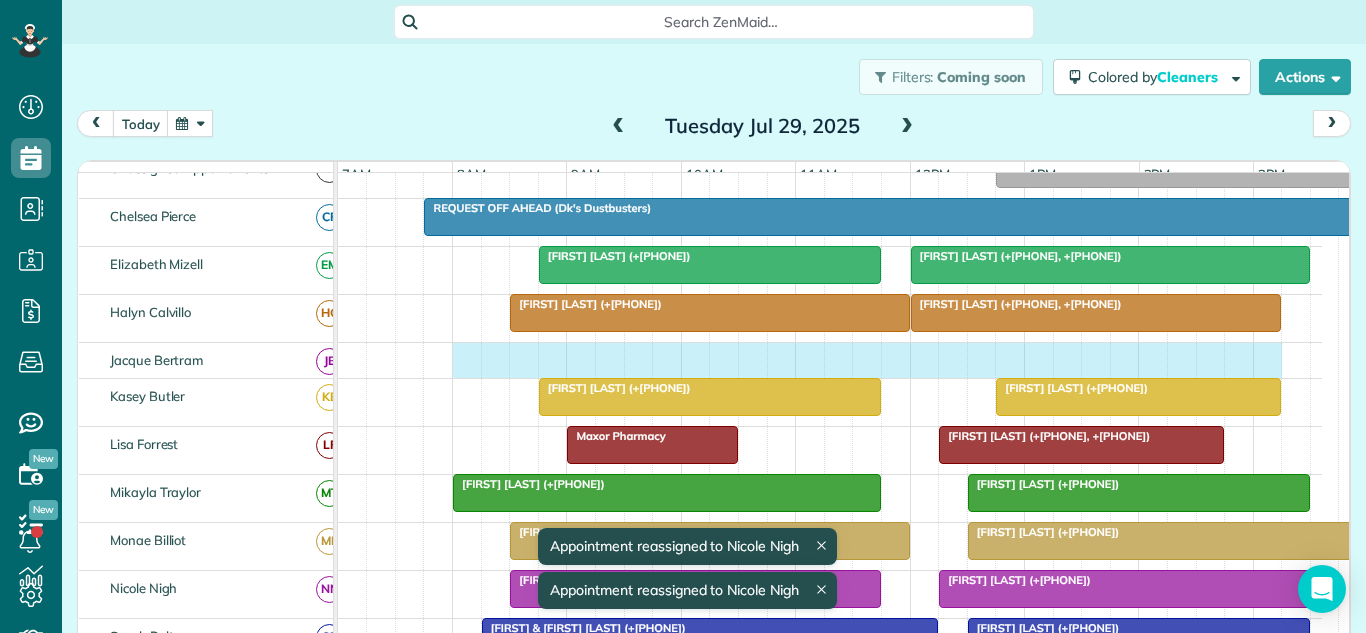 drag, startPoint x: 1043, startPoint y: 380, endPoint x: 1251, endPoint y: 368, distance: 208.34587 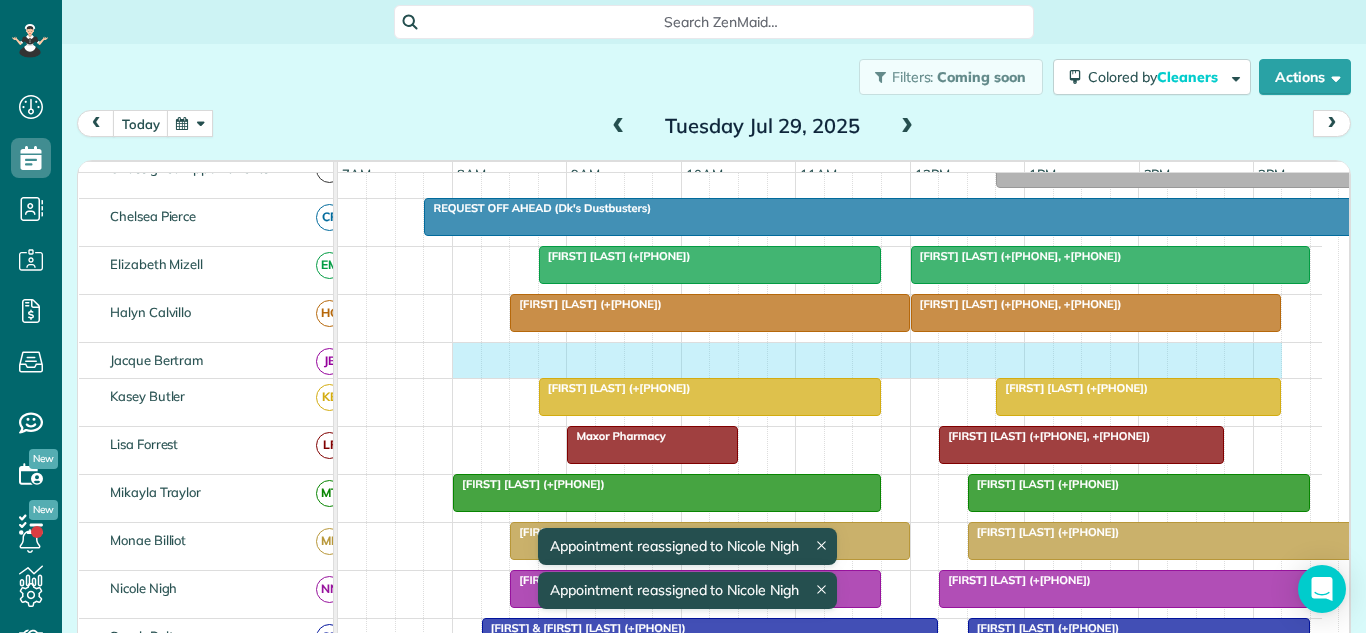 click at bounding box center (830, 360) 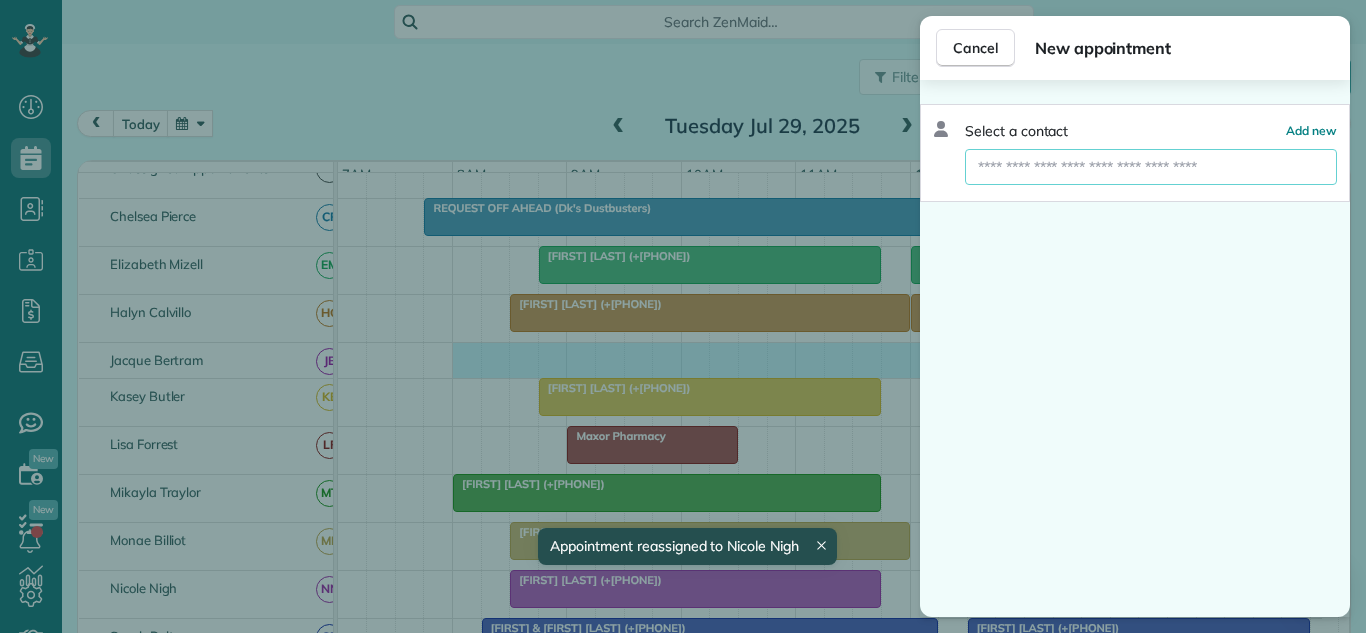 click at bounding box center [1151, 167] 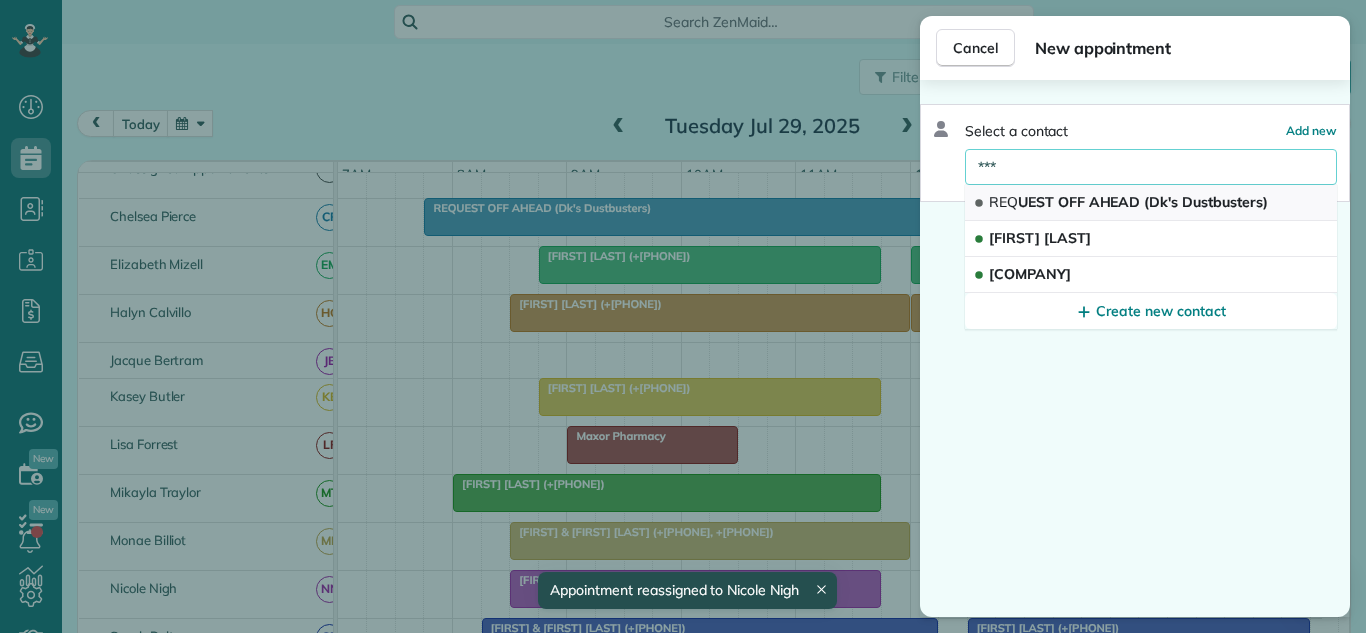 type on "***" 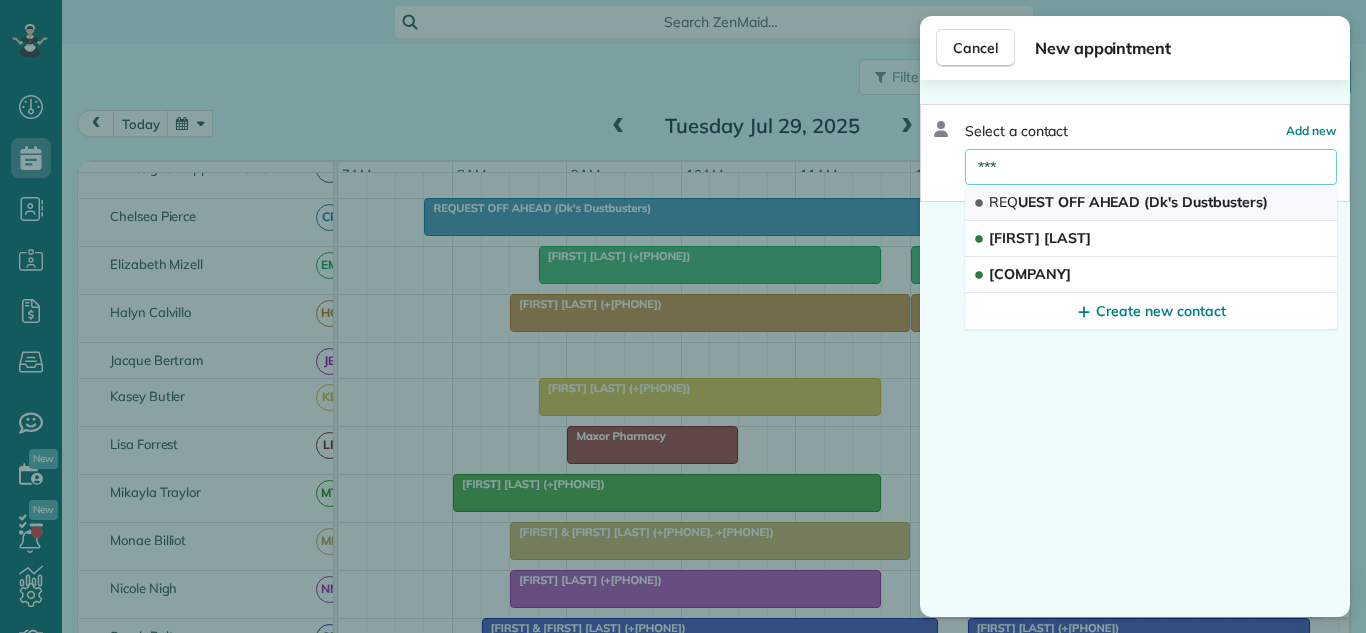 click on "REQ UEST OFF AHEAD (Dk's Dustbusters)" at bounding box center (1151, 203) 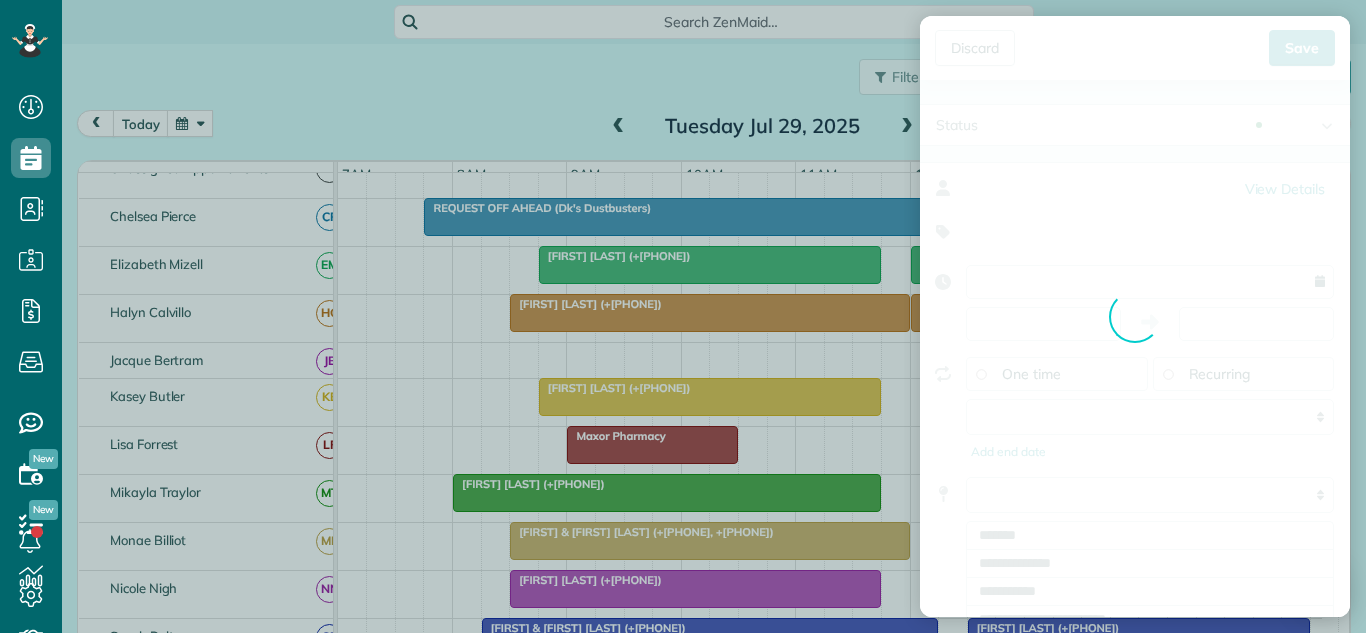 type on "**********" 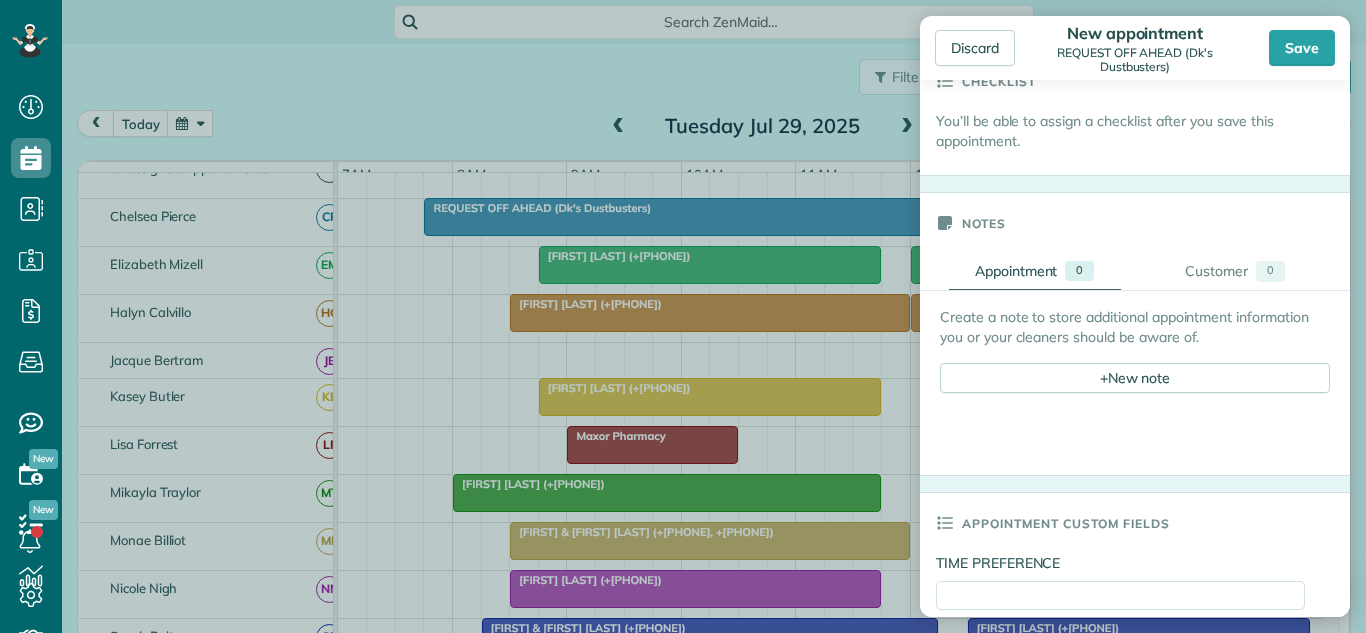scroll, scrollTop: 700, scrollLeft: 0, axis: vertical 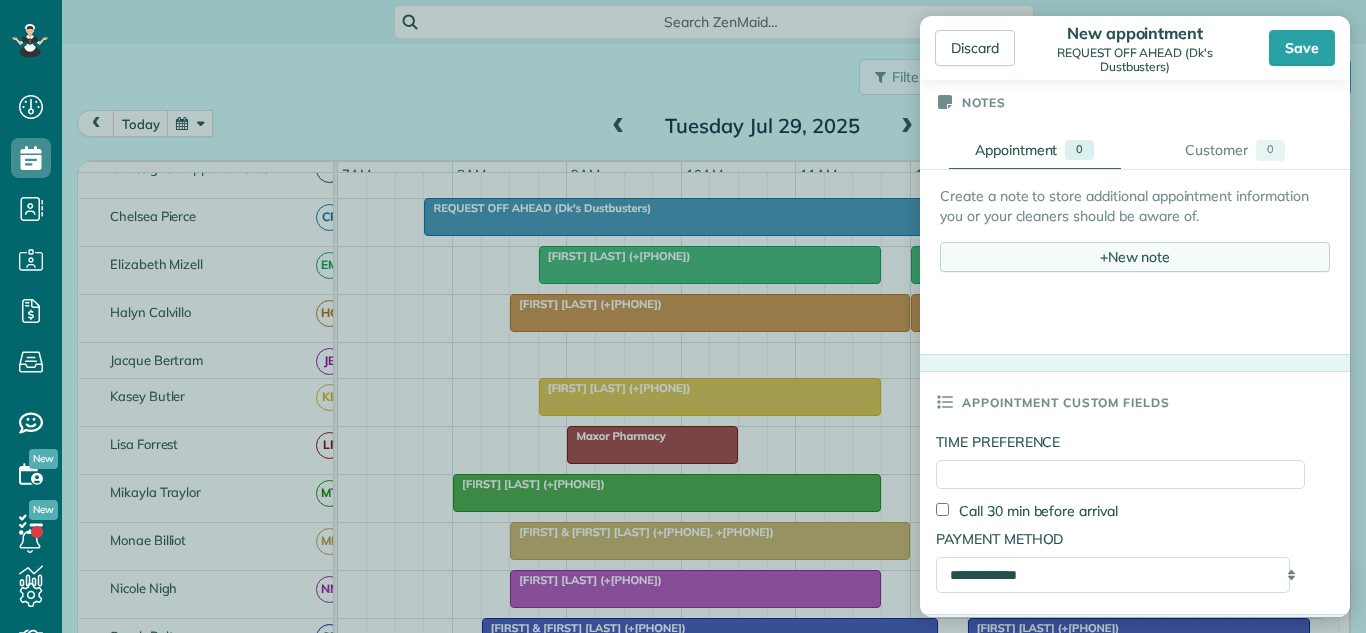 click on "+ New note" at bounding box center (1135, 257) 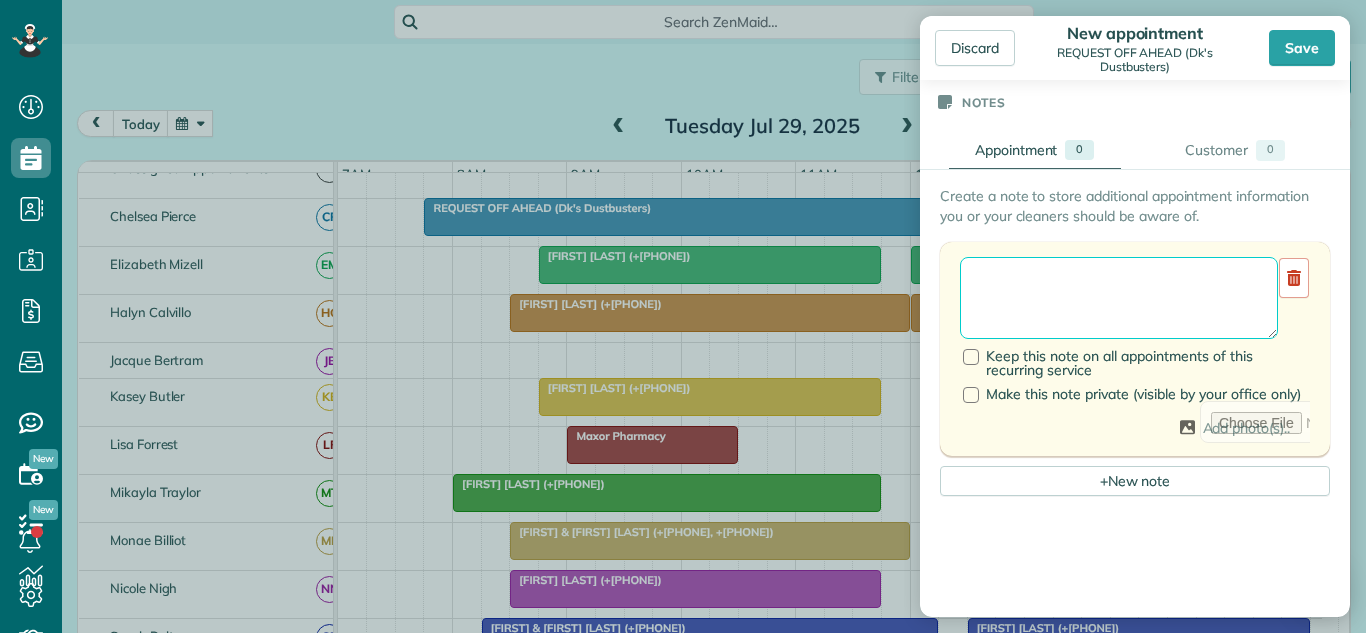 click at bounding box center [1119, 298] 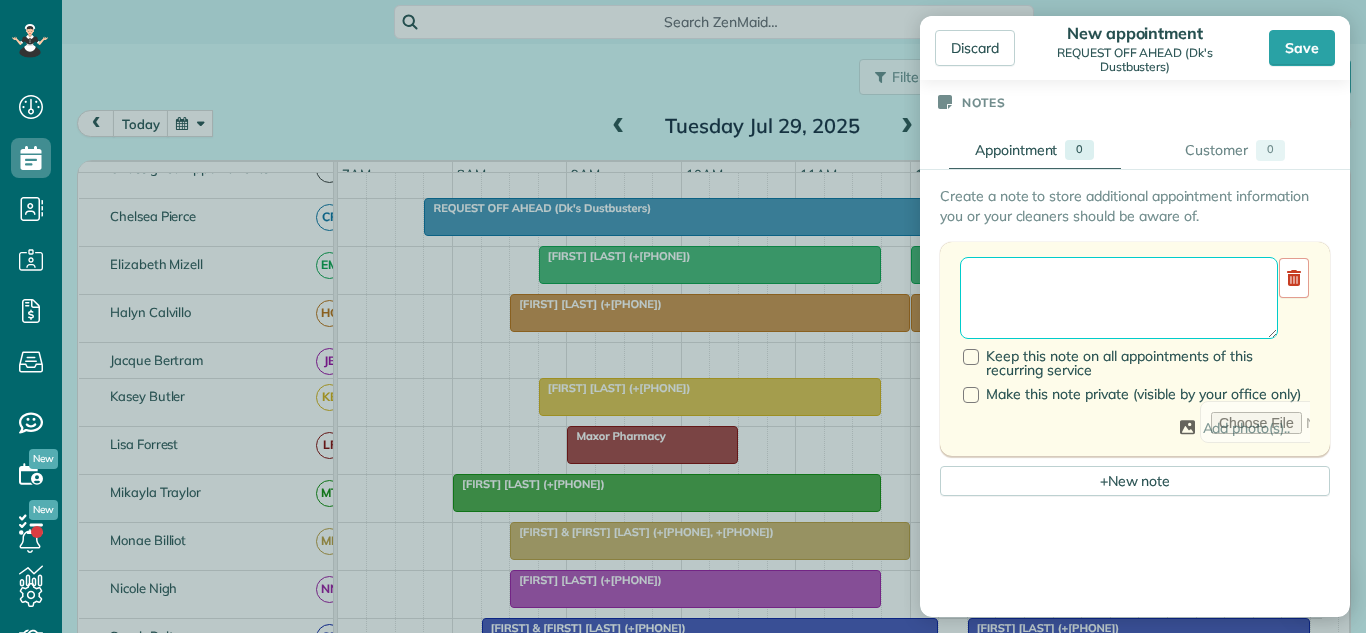 paste on "**********" 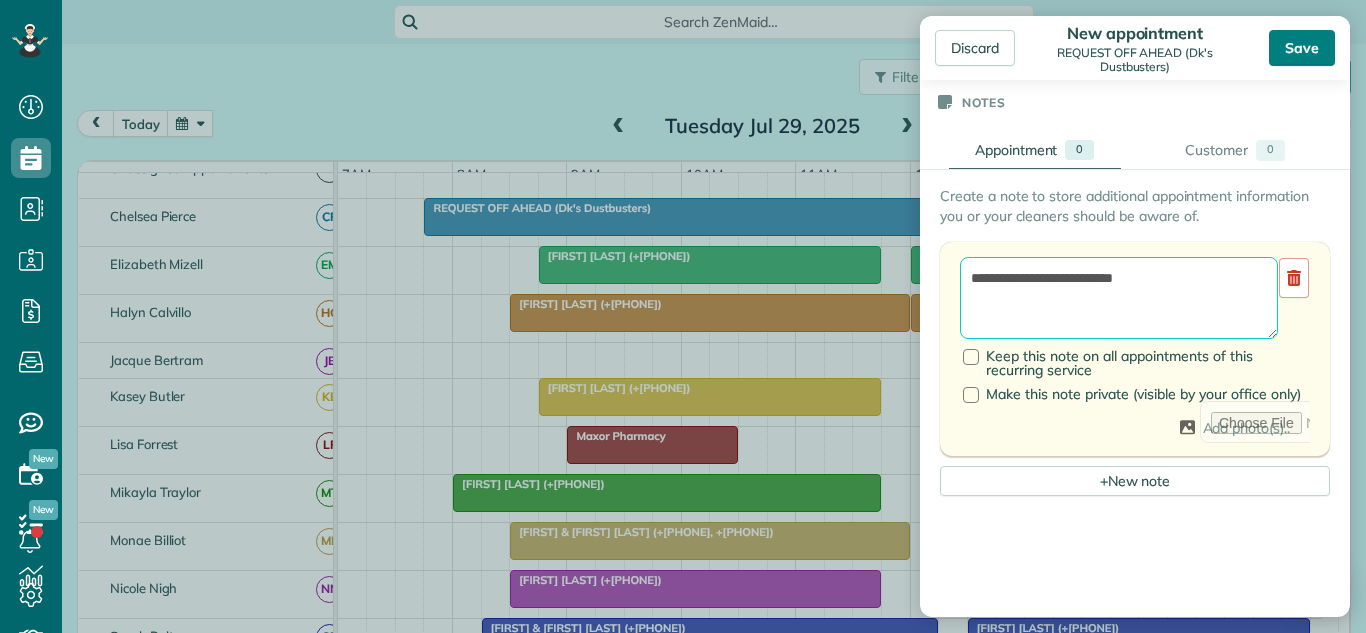 type on "**********" 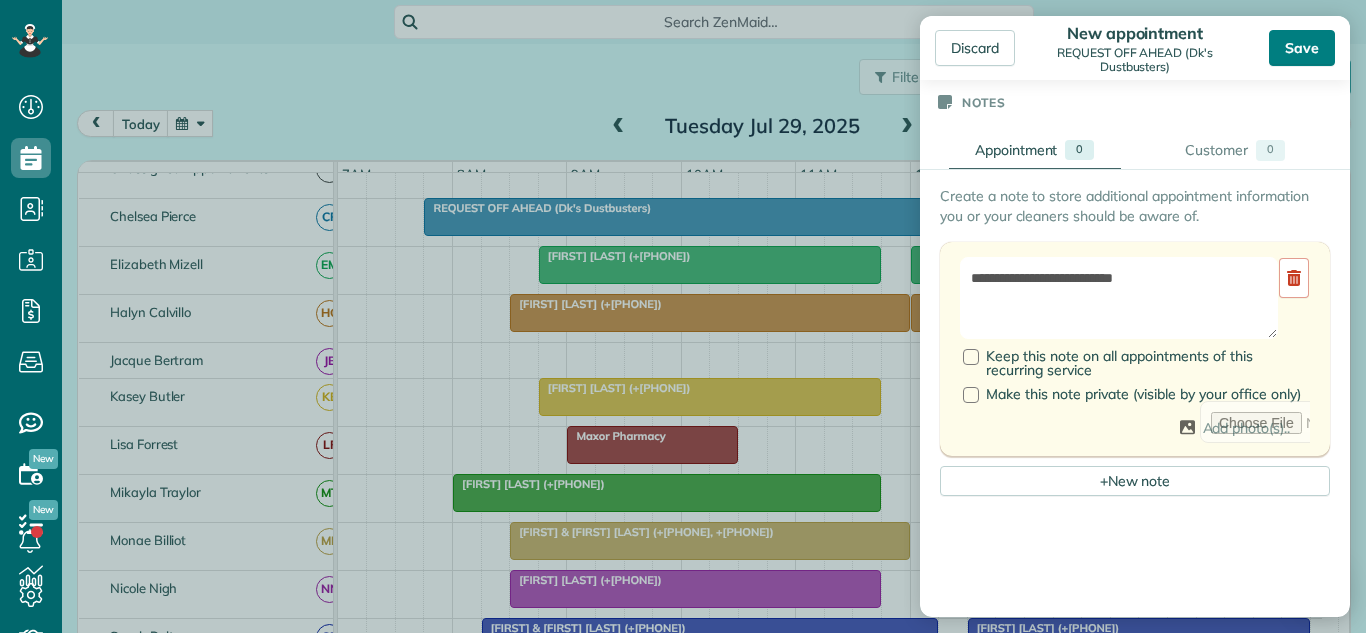 click on "Save" at bounding box center (1302, 48) 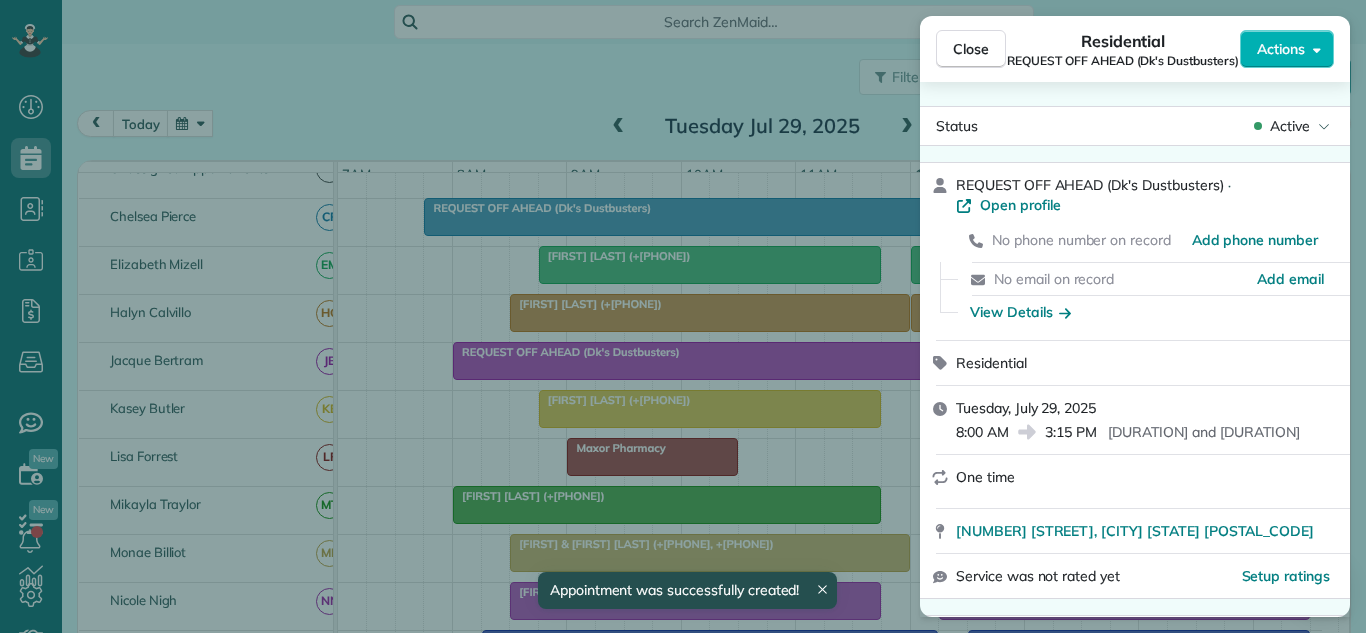 click on "Close" at bounding box center [971, 49] 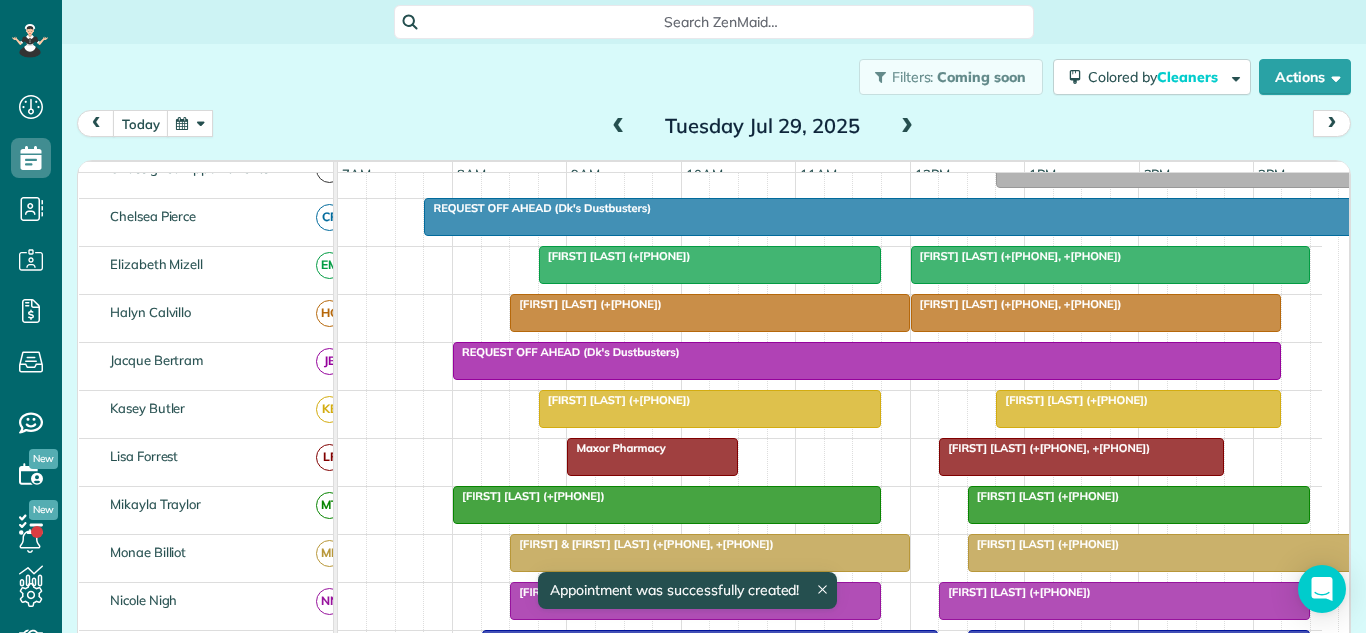 click at bounding box center [907, 127] 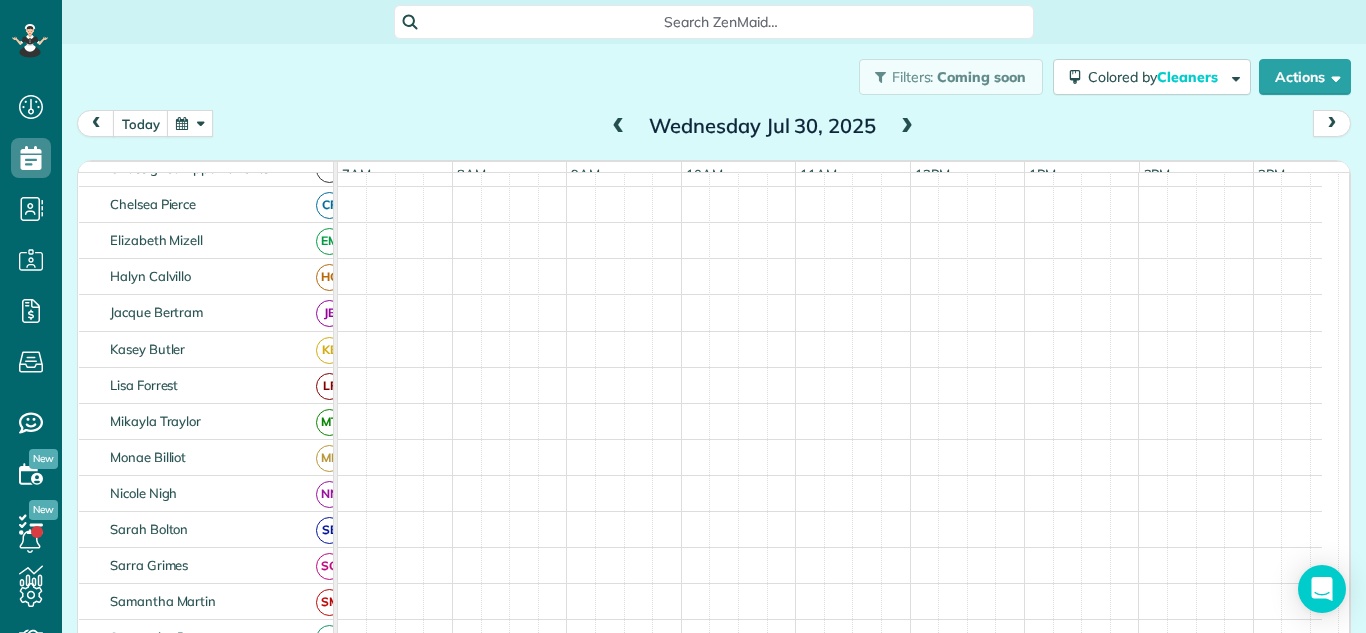 scroll, scrollTop: 88, scrollLeft: 0, axis: vertical 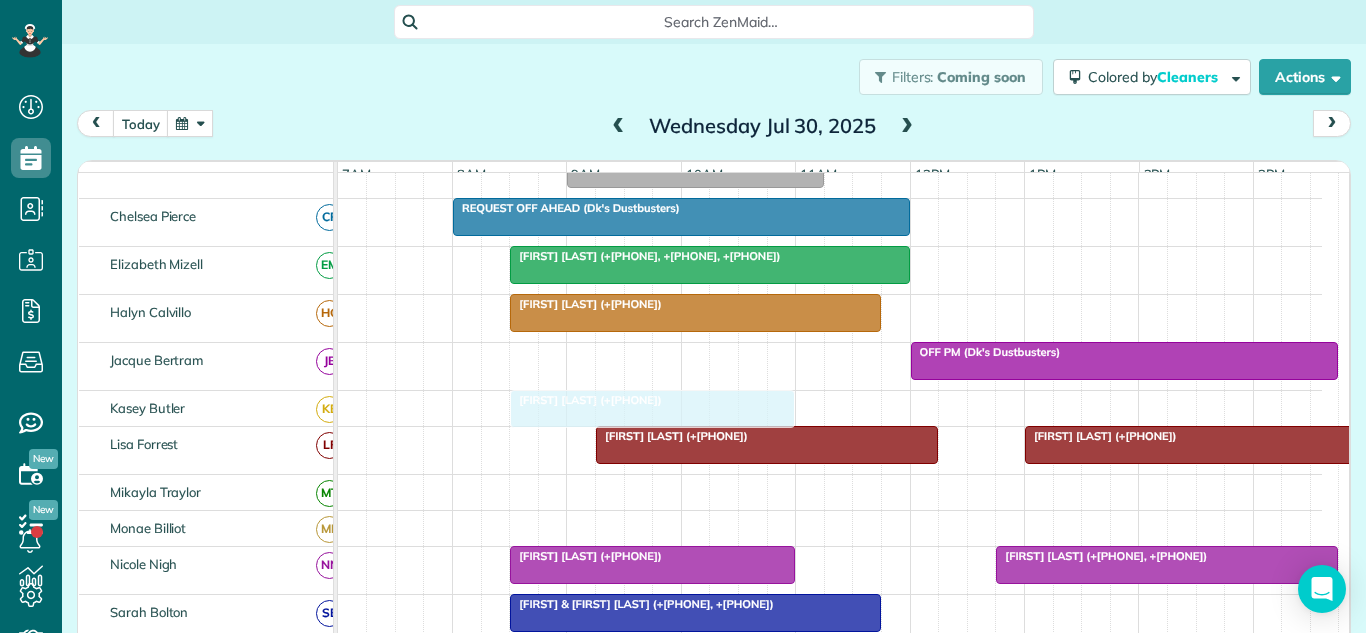 drag, startPoint x: 682, startPoint y: 370, endPoint x: 687, endPoint y: 420, distance: 50.24938 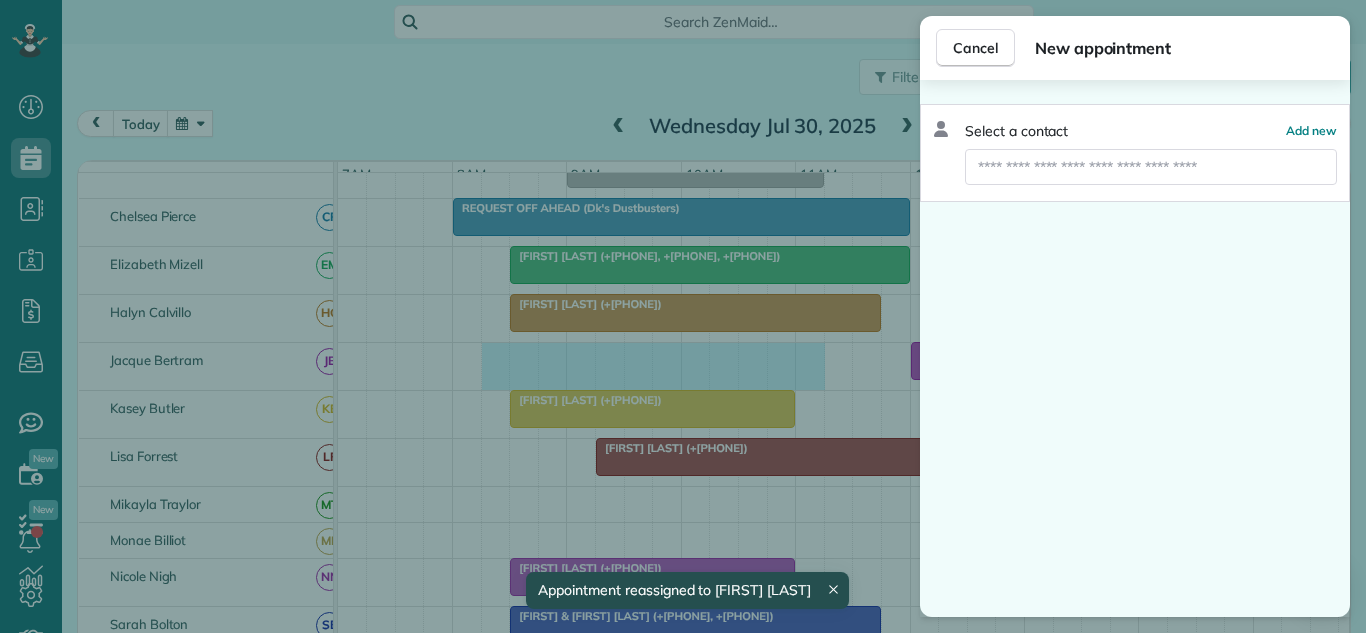 drag, startPoint x: 479, startPoint y: 371, endPoint x: 1043, endPoint y: 159, distance: 602.528 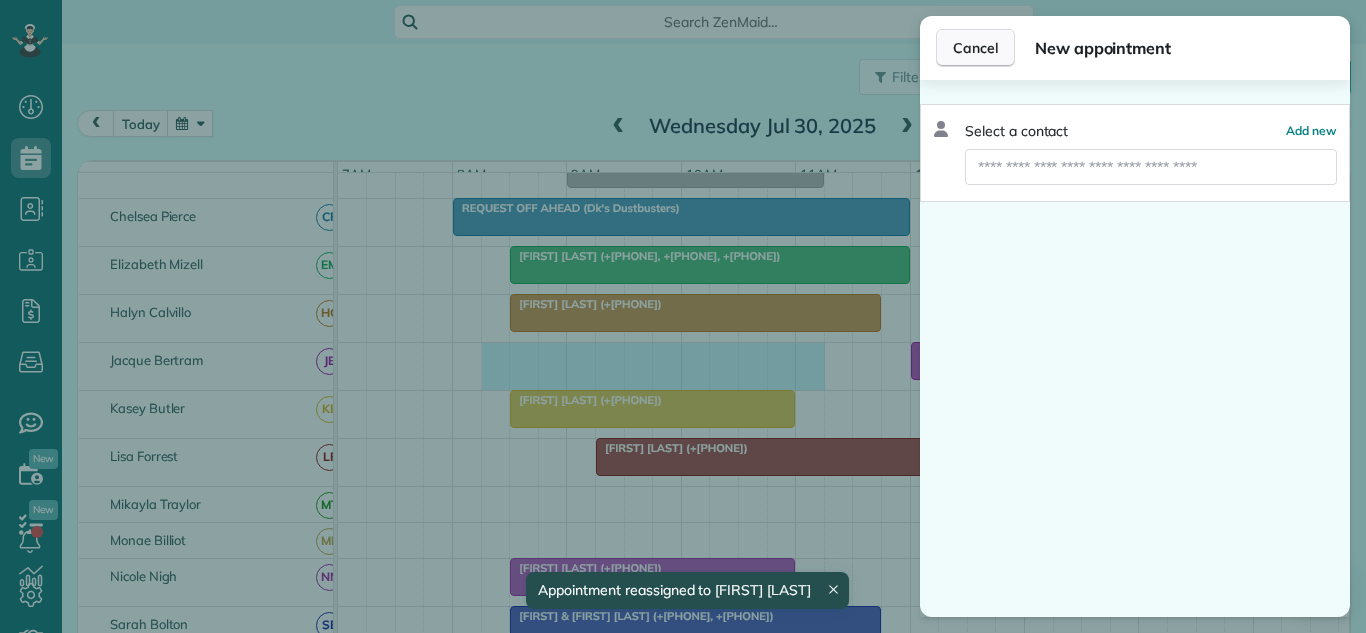 click on "Cancel" at bounding box center [975, 48] 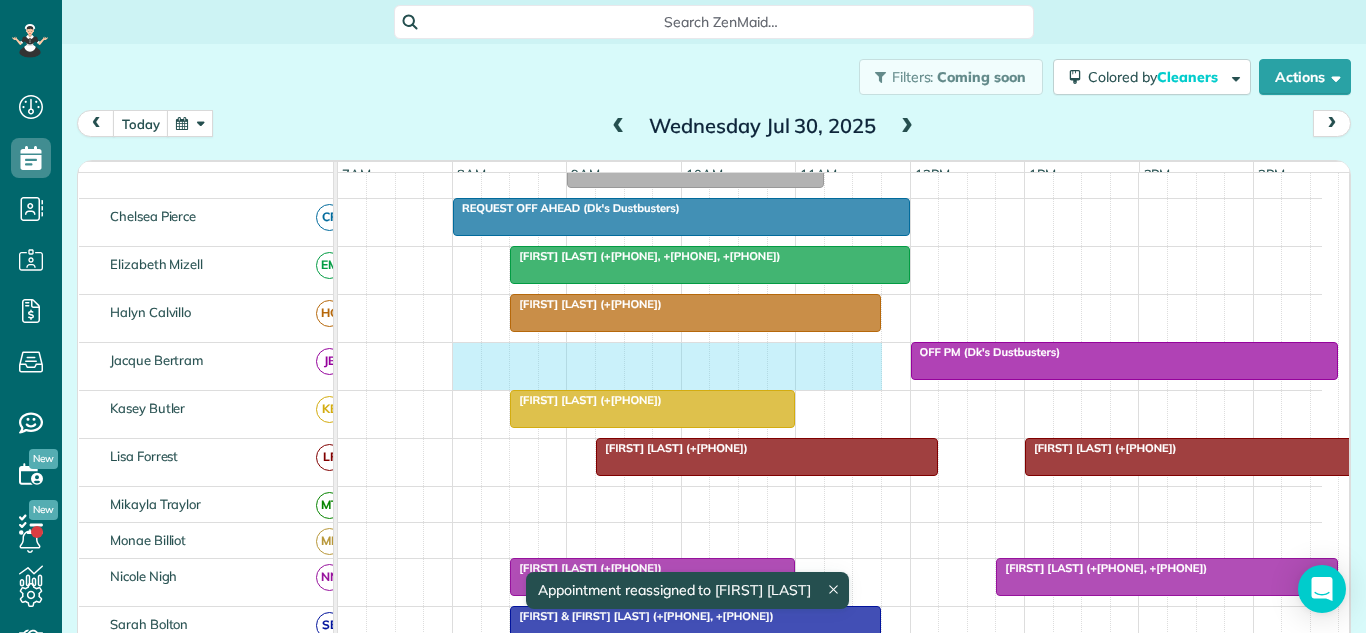 drag, startPoint x: 636, startPoint y: 375, endPoint x: 852, endPoint y: 373, distance: 216.00926 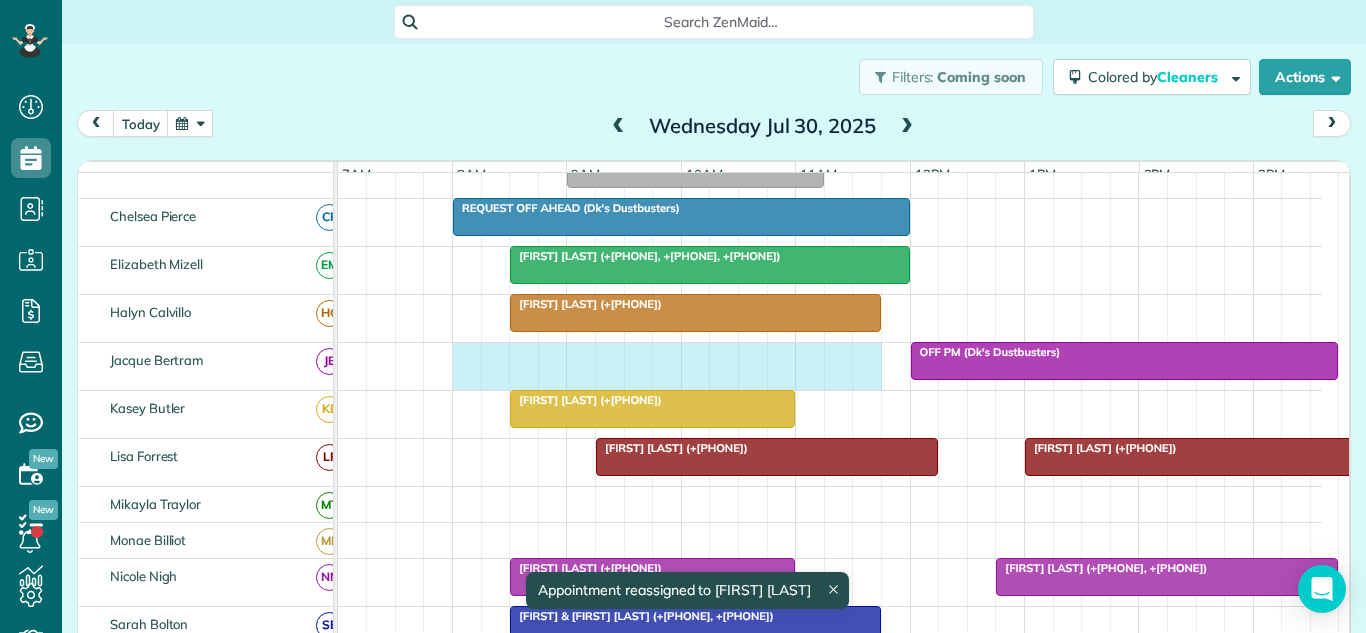 click on "OFF PM (Dk's Dustbusters)" at bounding box center [830, 366] 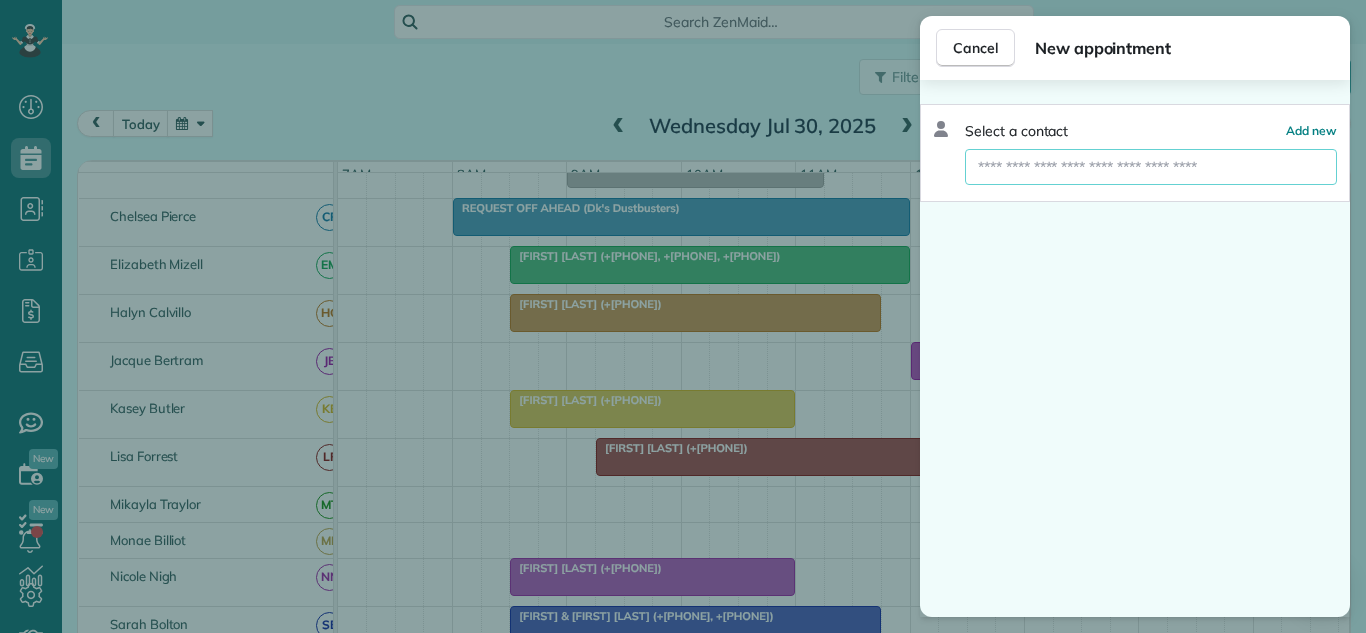 click at bounding box center [1151, 167] 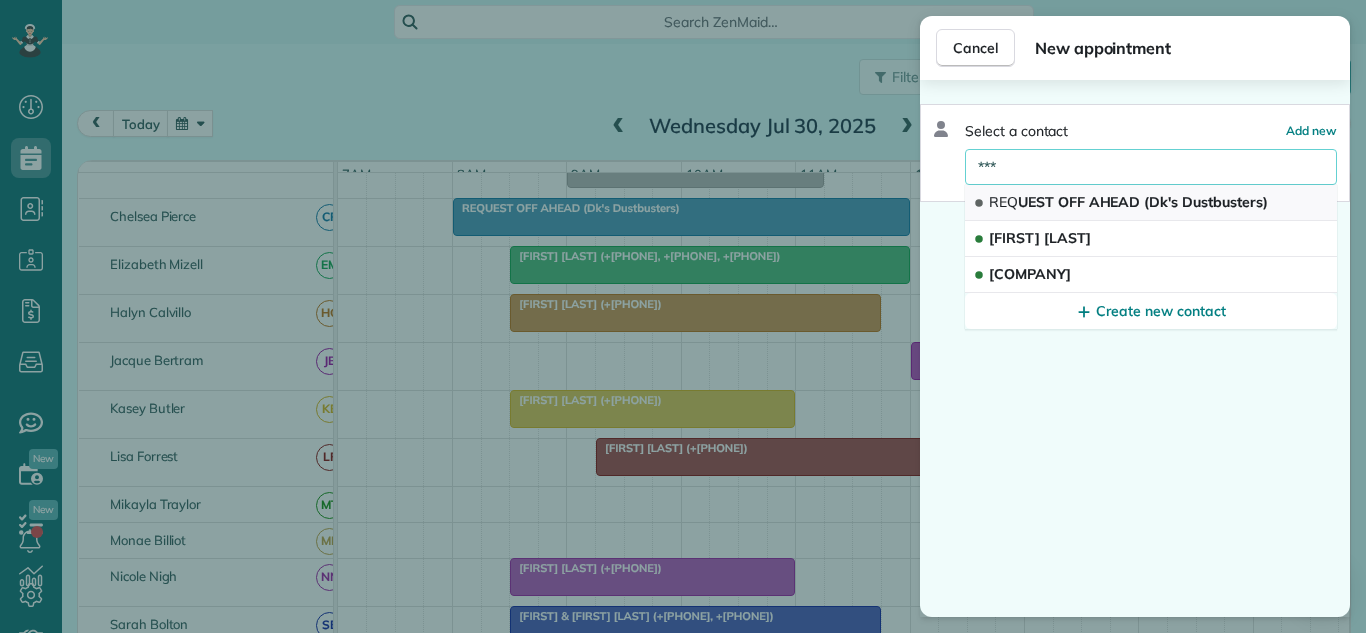 type on "***" 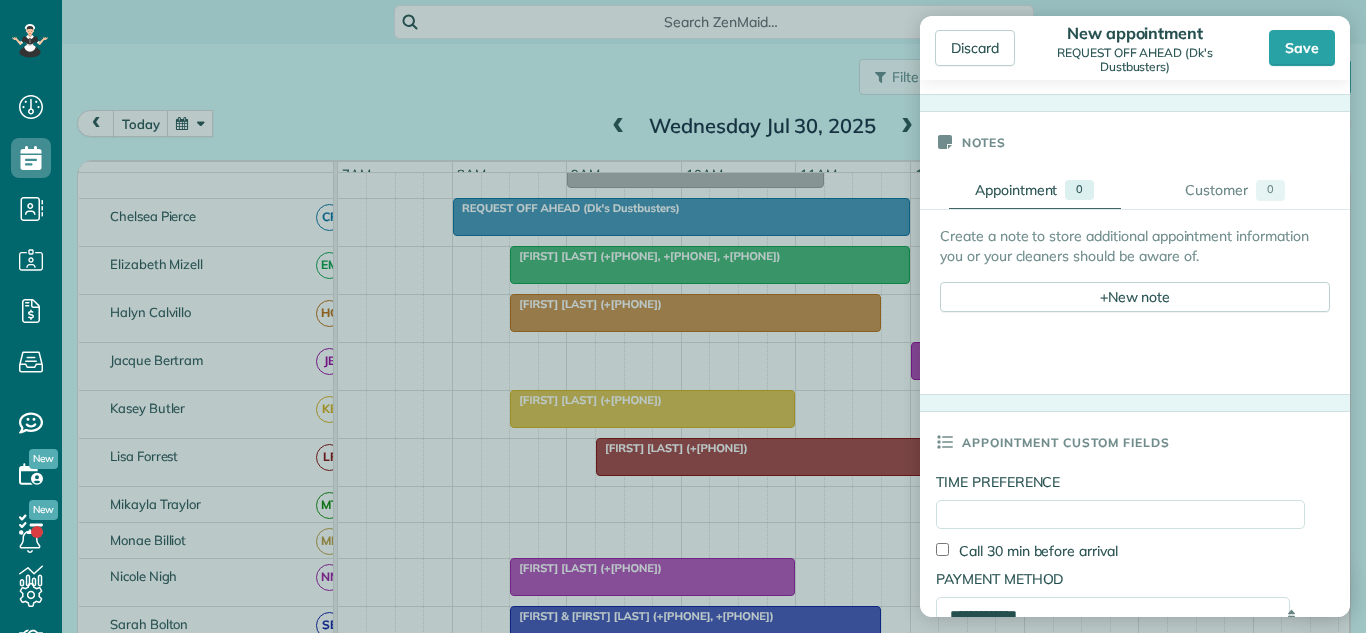 scroll, scrollTop: 700, scrollLeft: 0, axis: vertical 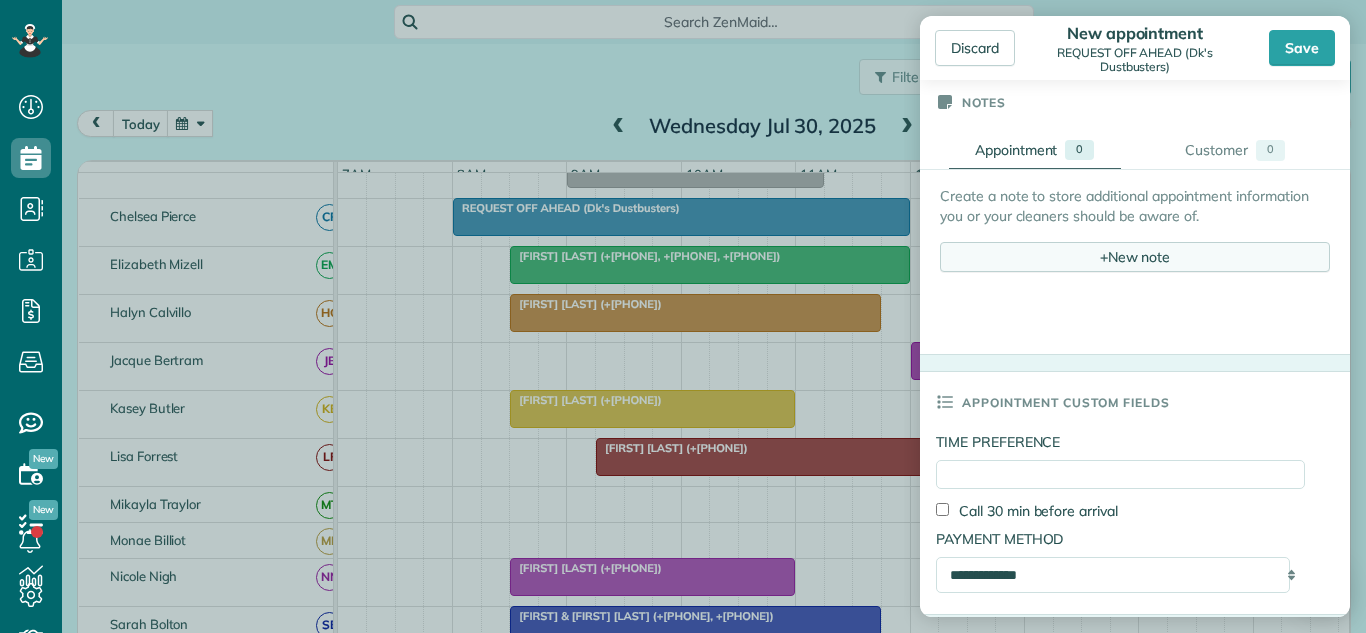 click on "+ New note" at bounding box center [1135, 257] 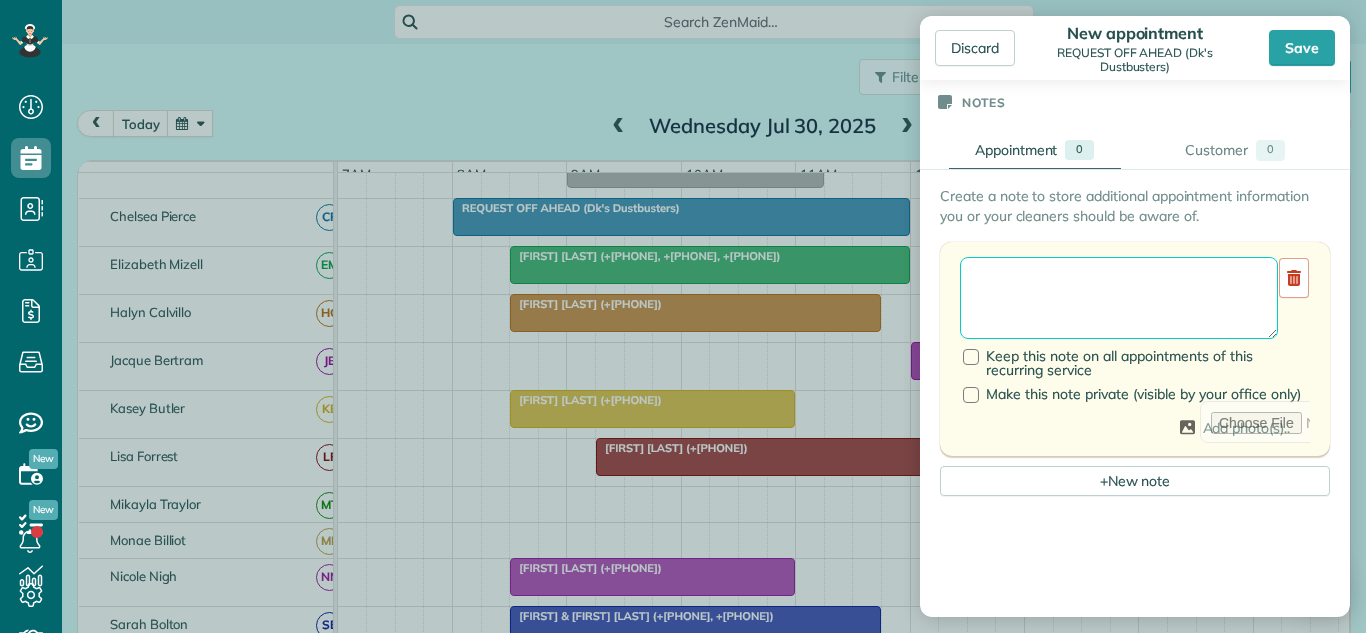 click at bounding box center [1119, 298] 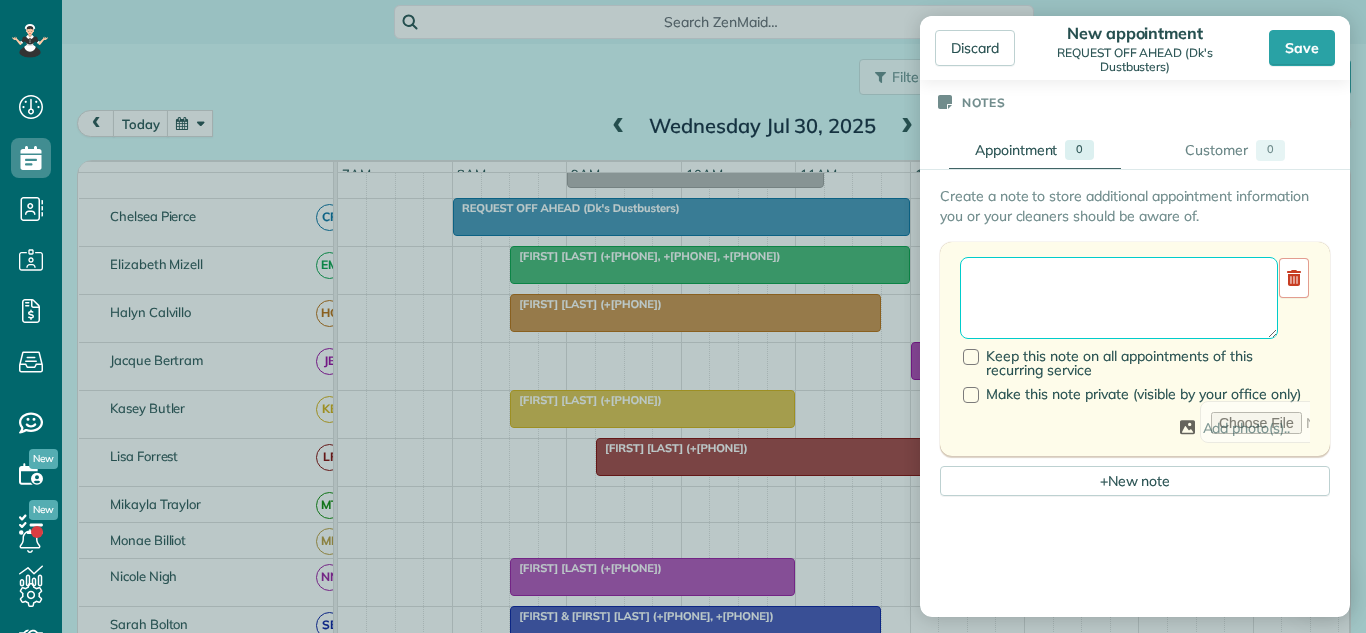 paste on "**********" 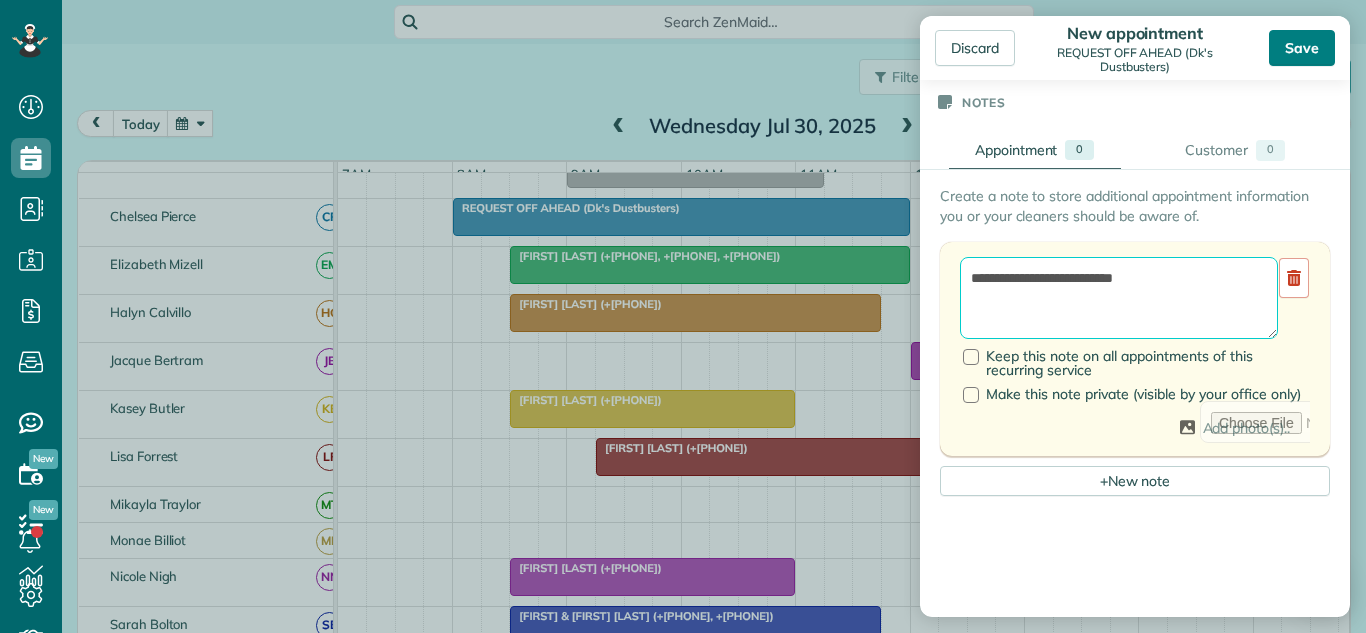 type on "**********" 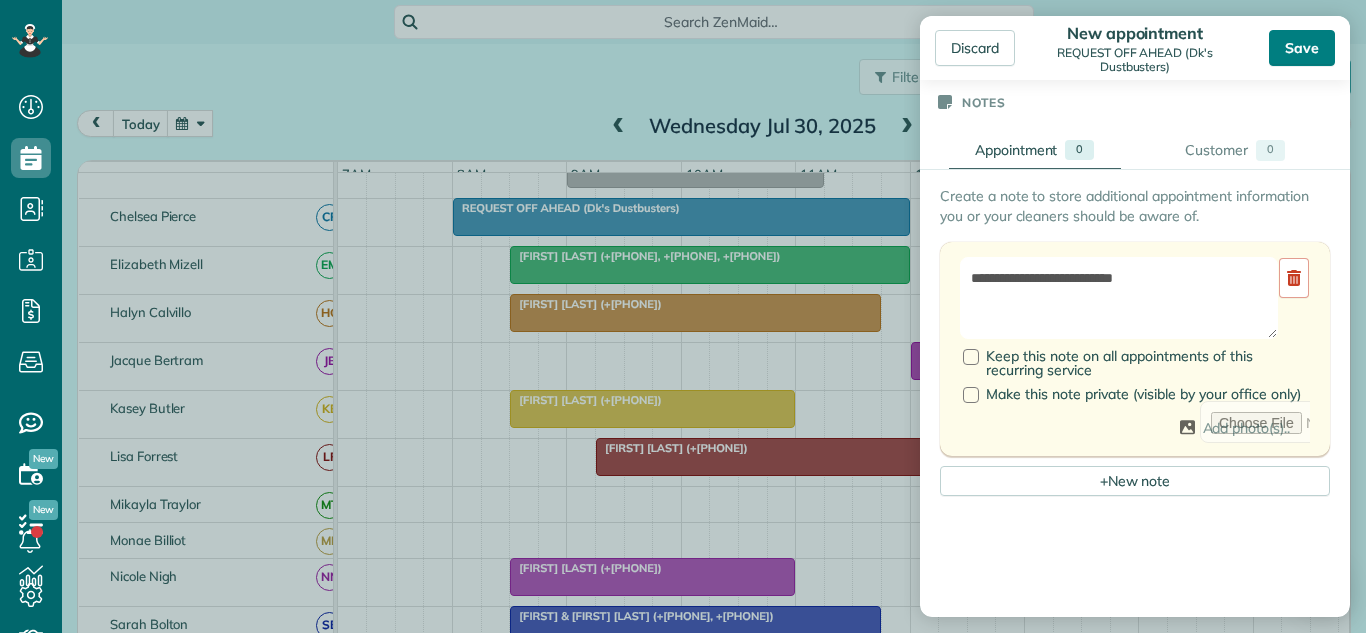 click on "Save" at bounding box center [1302, 48] 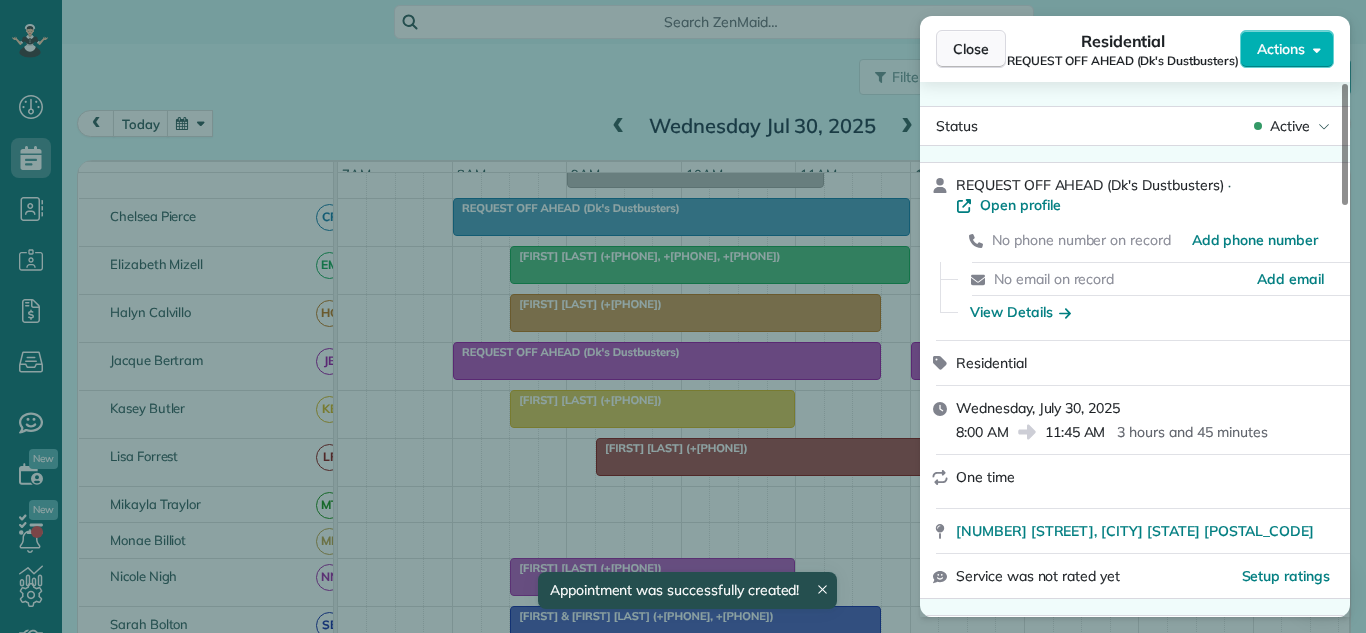 click on "Close" at bounding box center (971, 49) 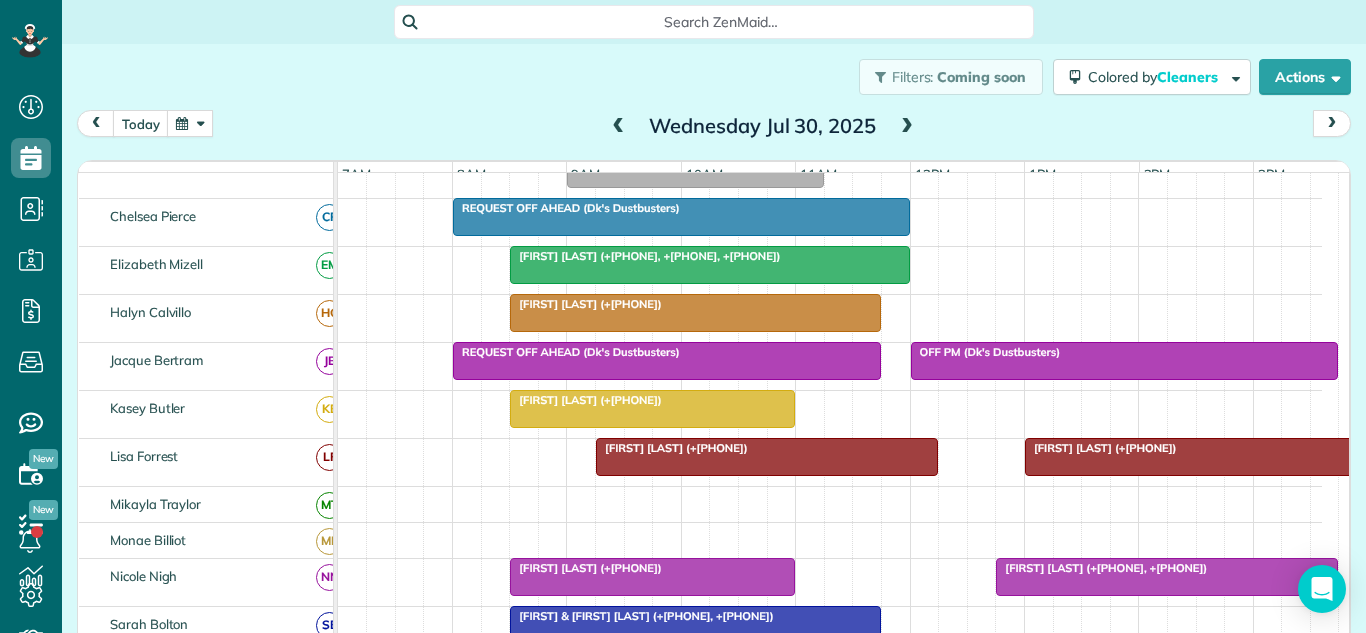click at bounding box center (907, 127) 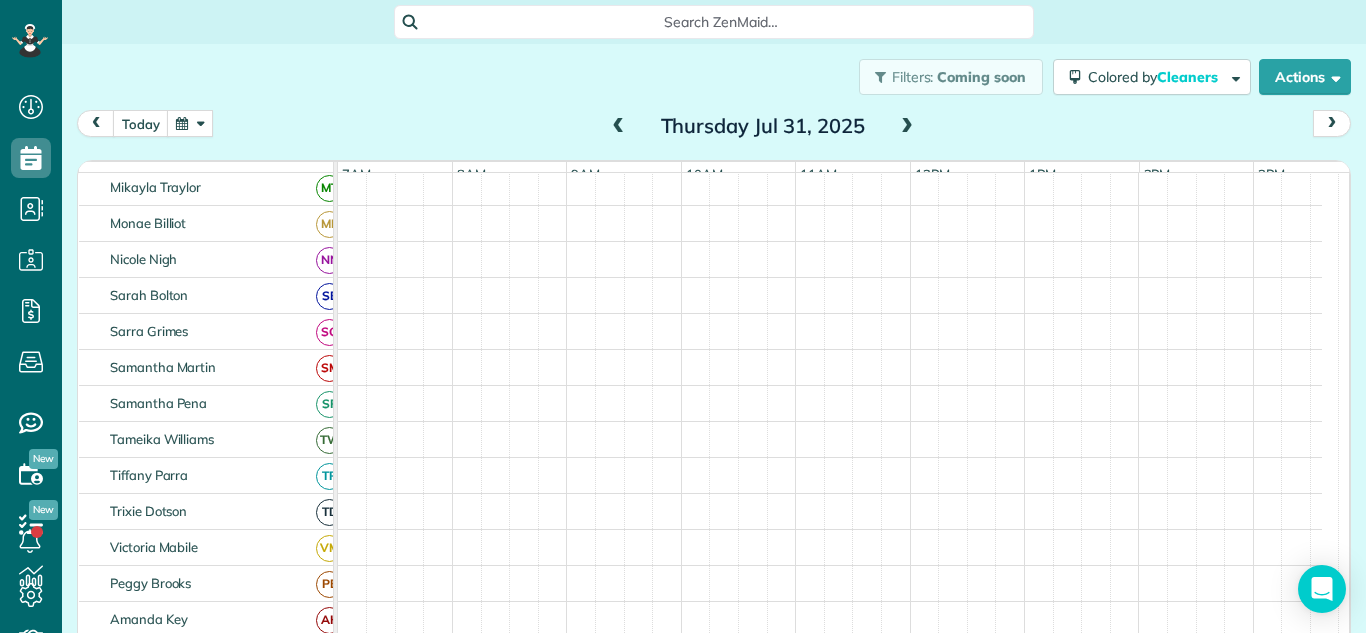 scroll, scrollTop: 88, scrollLeft: 0, axis: vertical 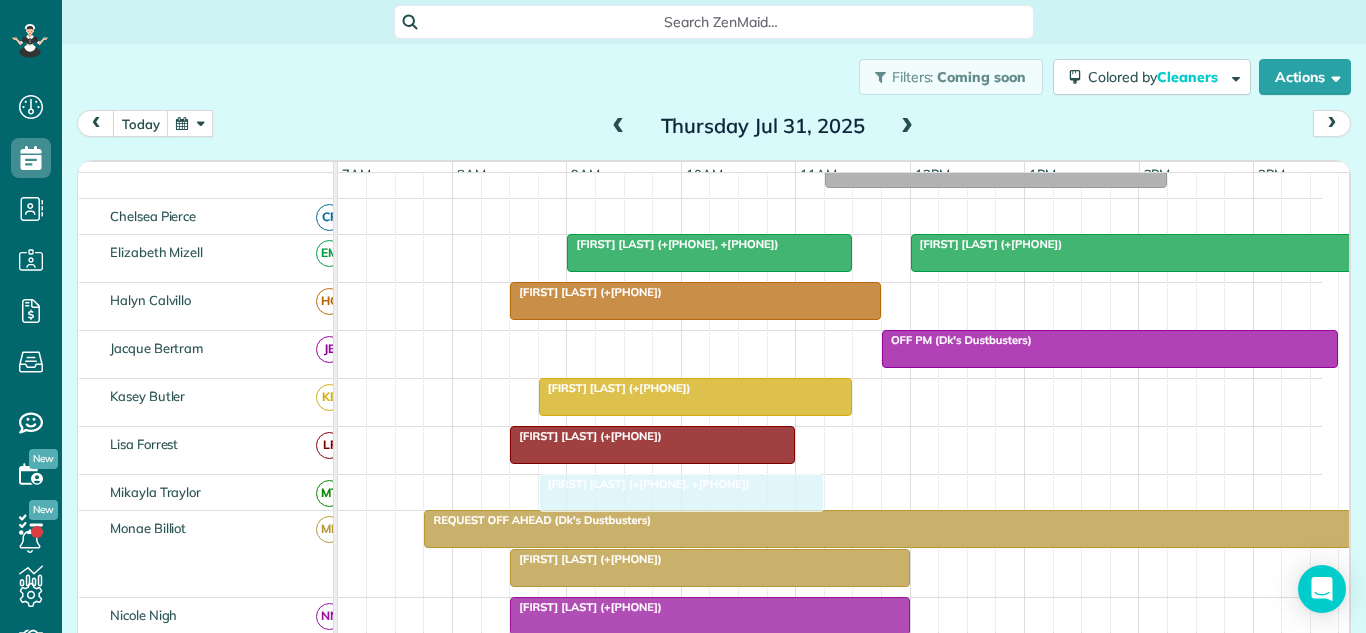 drag, startPoint x: 637, startPoint y: 361, endPoint x: 517, endPoint y: 365, distance: 120.06665 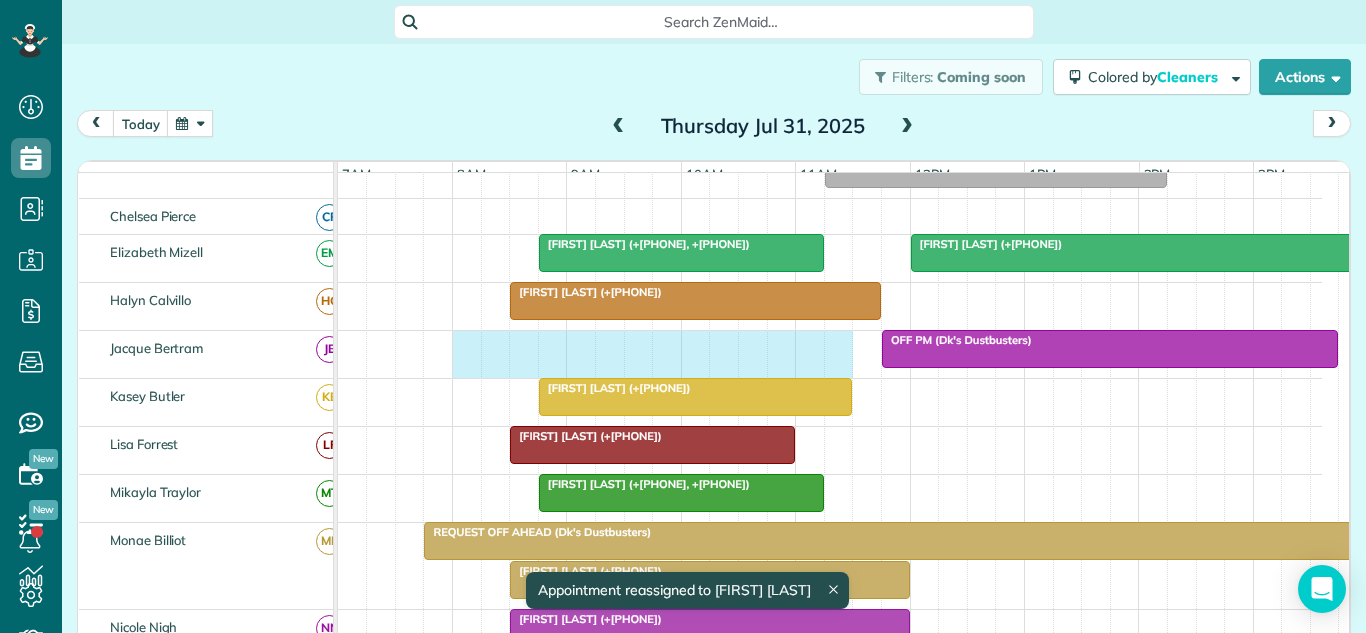 drag, startPoint x: 600, startPoint y: 369, endPoint x: 841, endPoint y: 366, distance: 241.01868 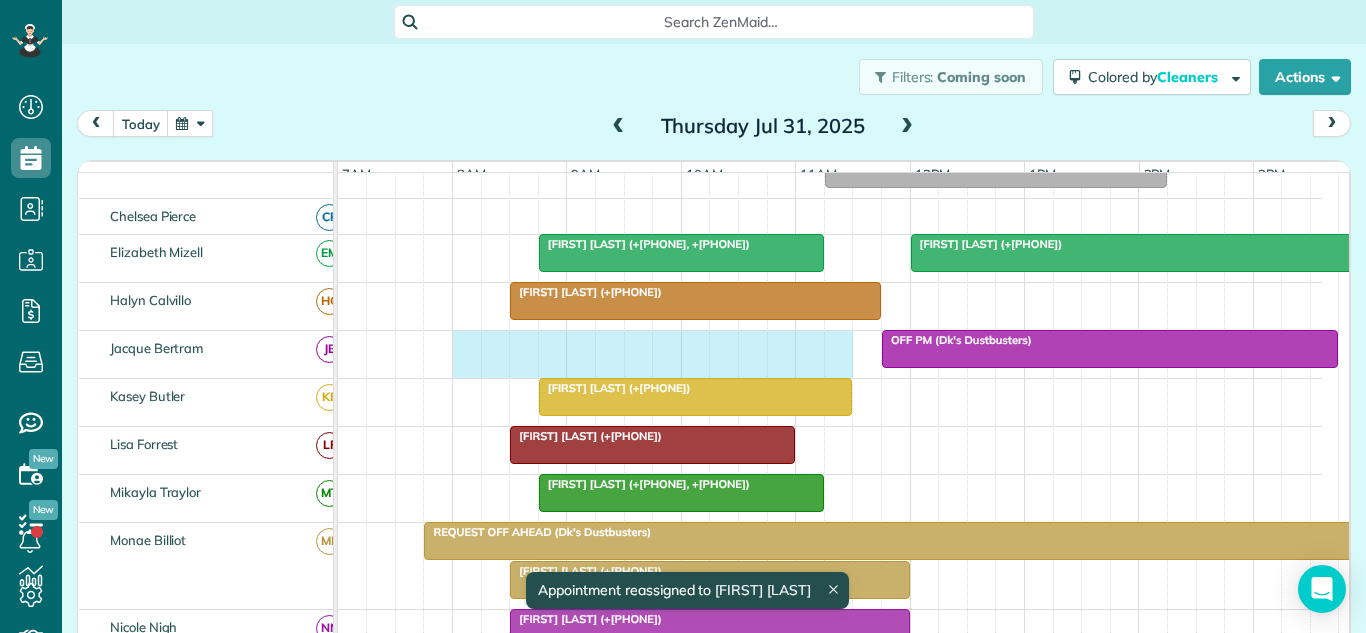 click on "OFF PM (Dk's Dustbusters)" at bounding box center (830, 354) 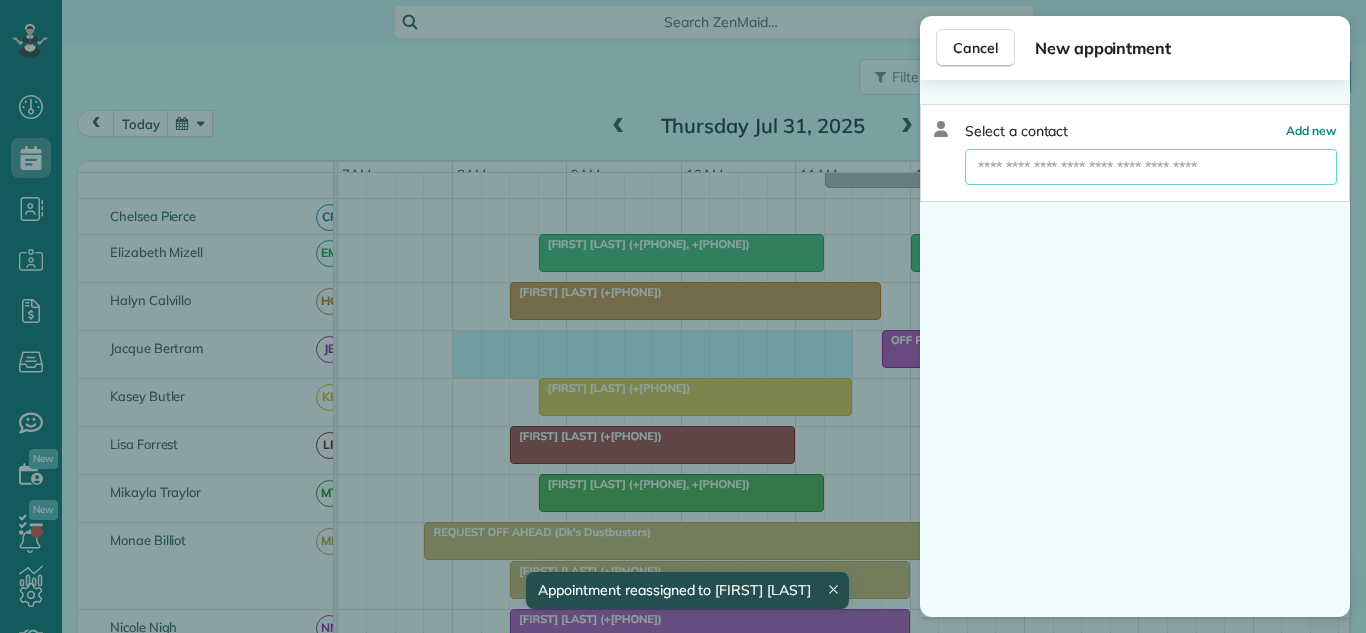 click at bounding box center [1151, 167] 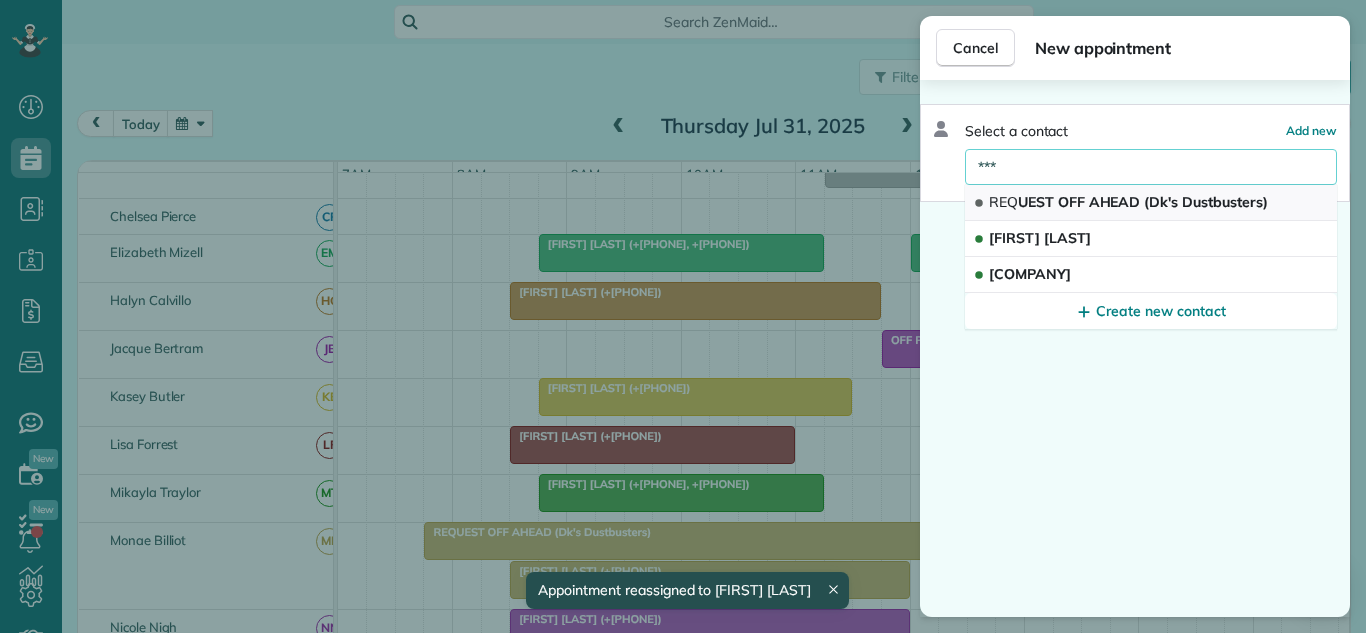 type on "***" 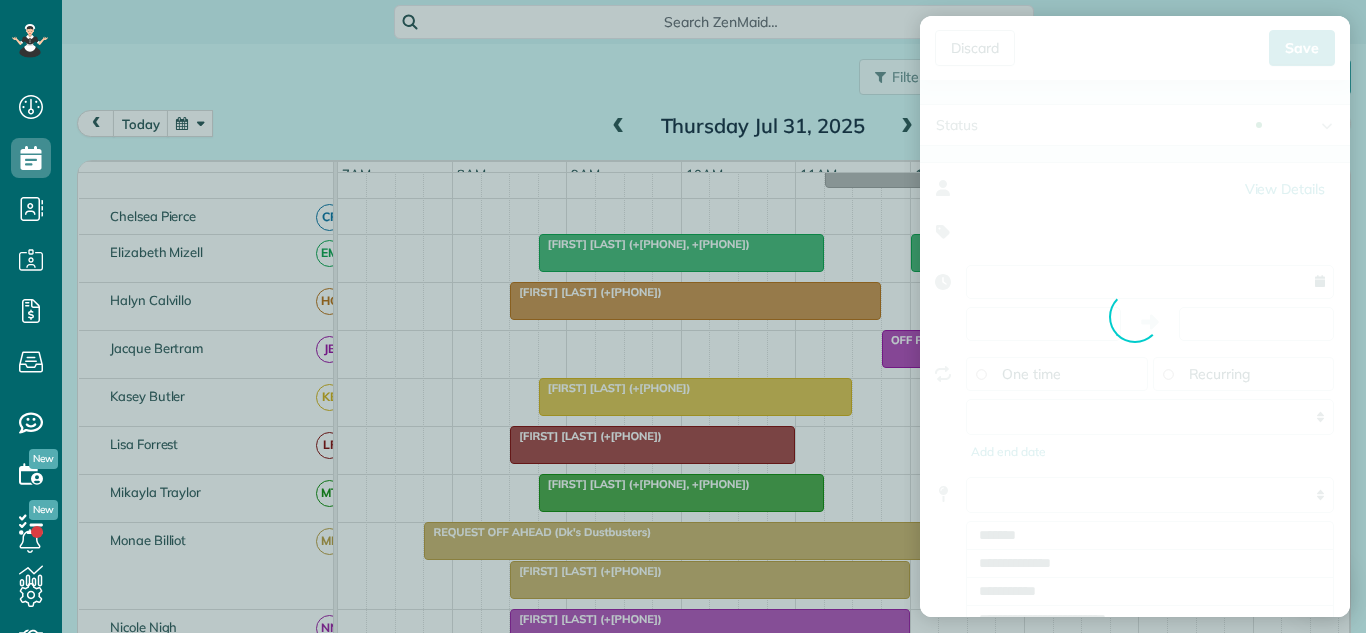 type on "**********" 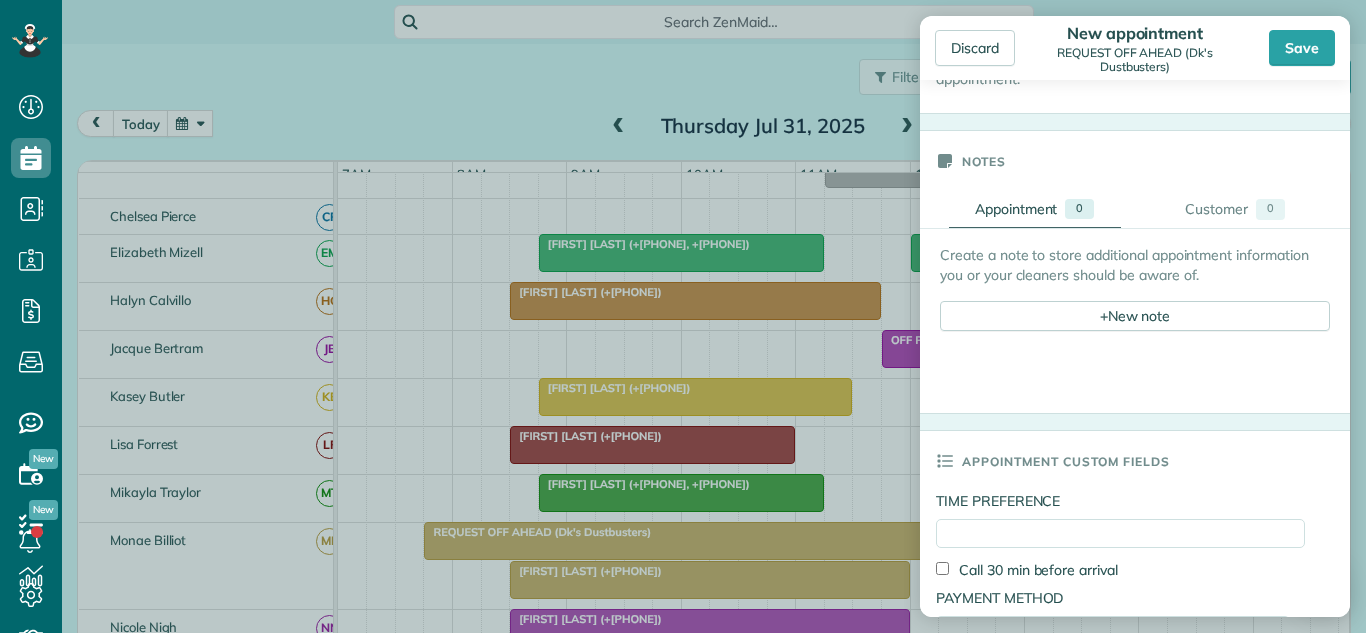 scroll, scrollTop: 700, scrollLeft: 0, axis: vertical 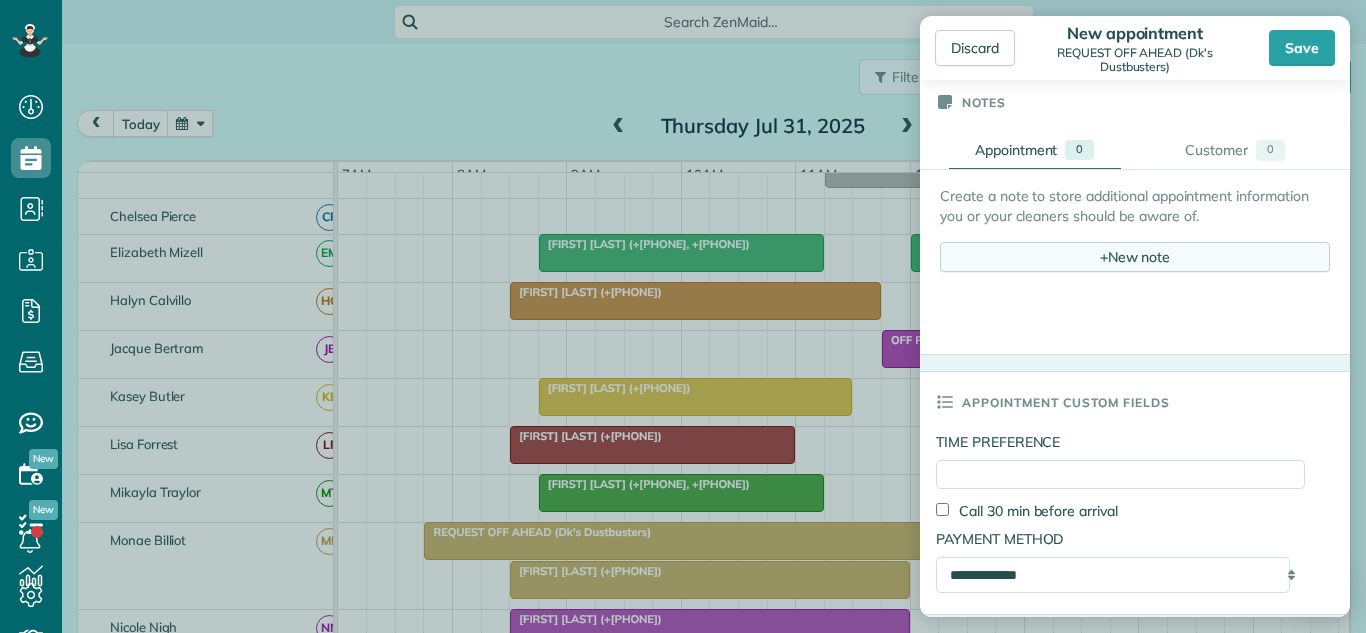 click on "+ New note" at bounding box center (1135, 257) 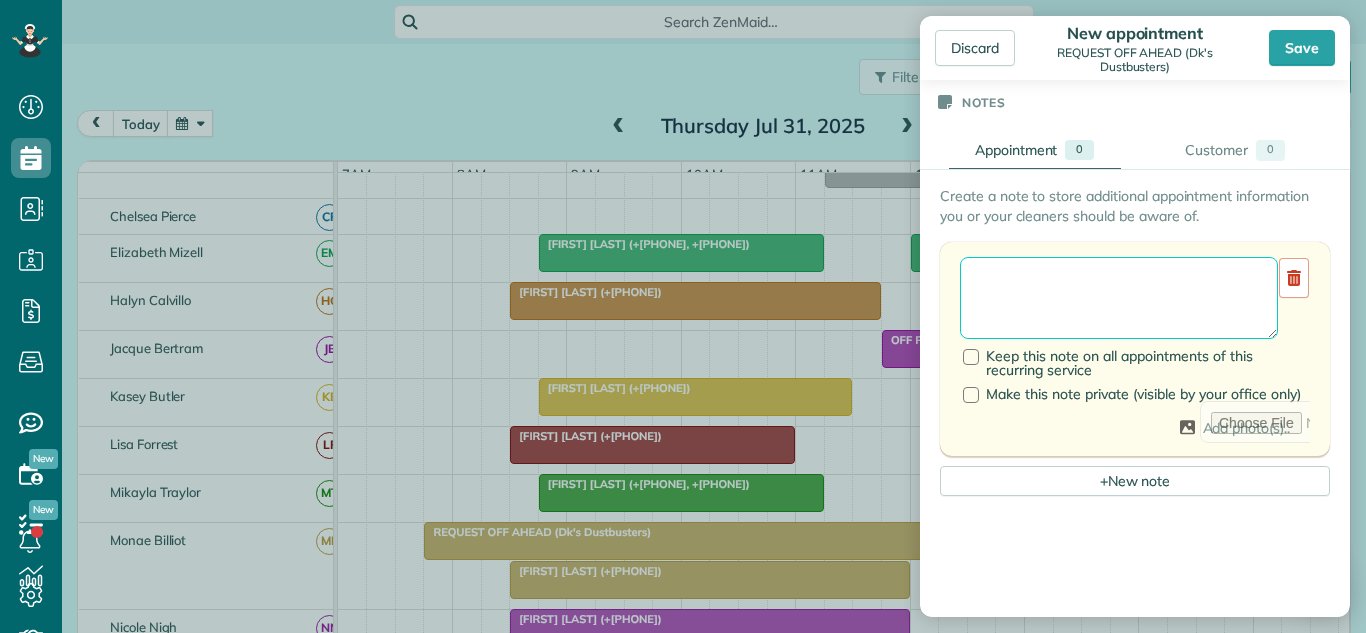 click at bounding box center (1119, 298) 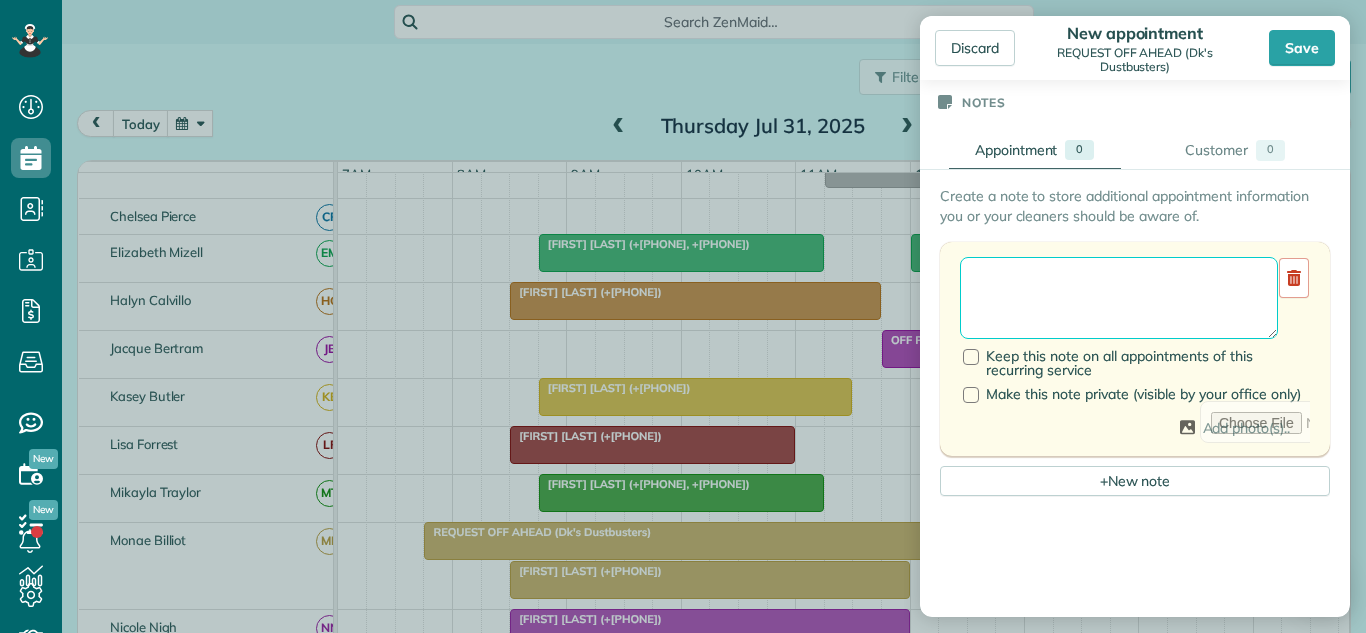 paste on "**********" 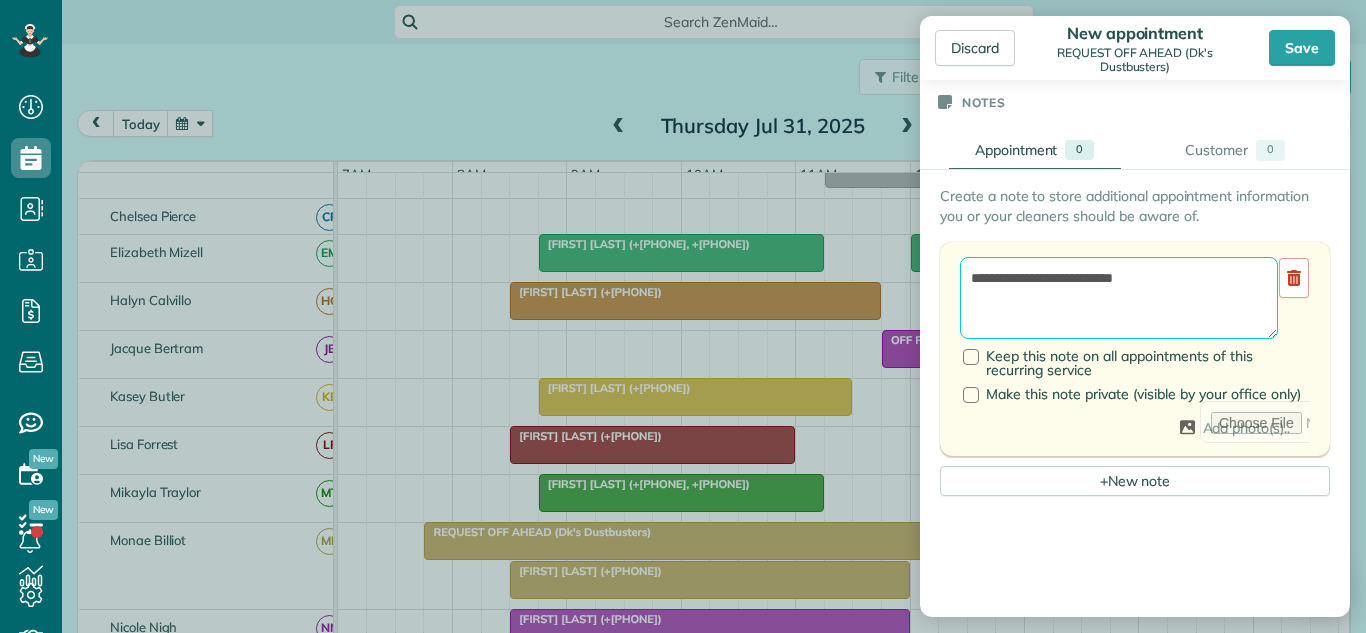 type on "**********" 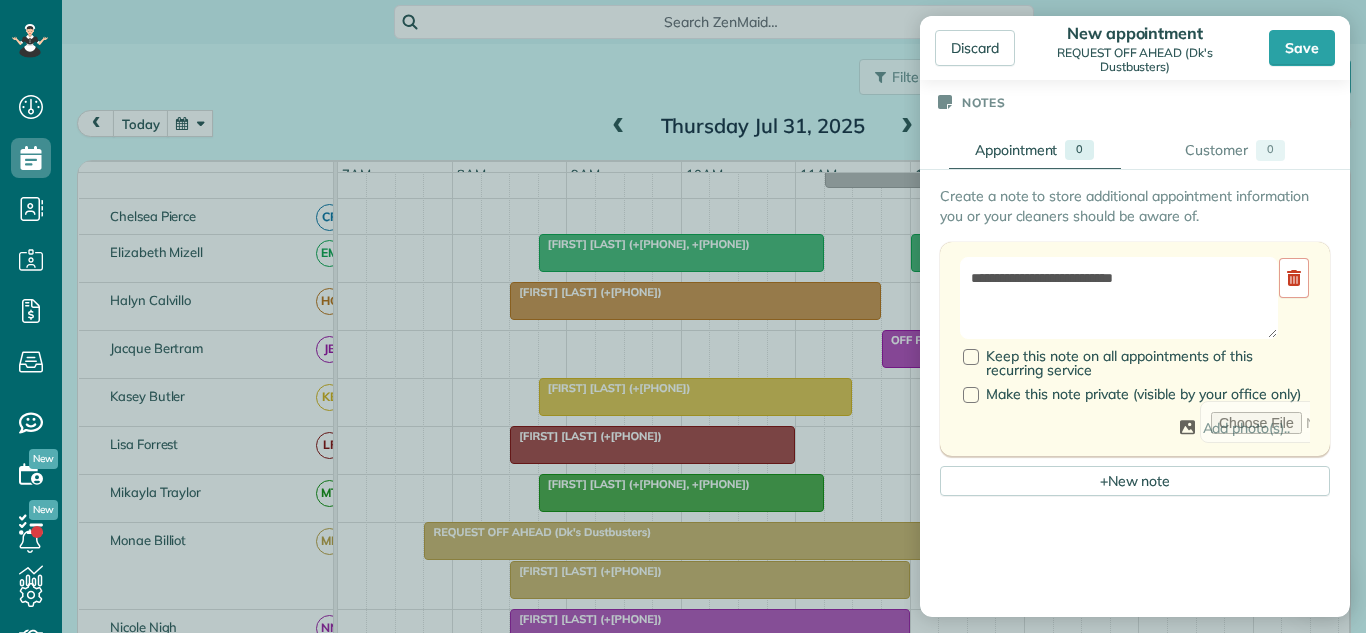 click on "Save" at bounding box center (1302, 48) 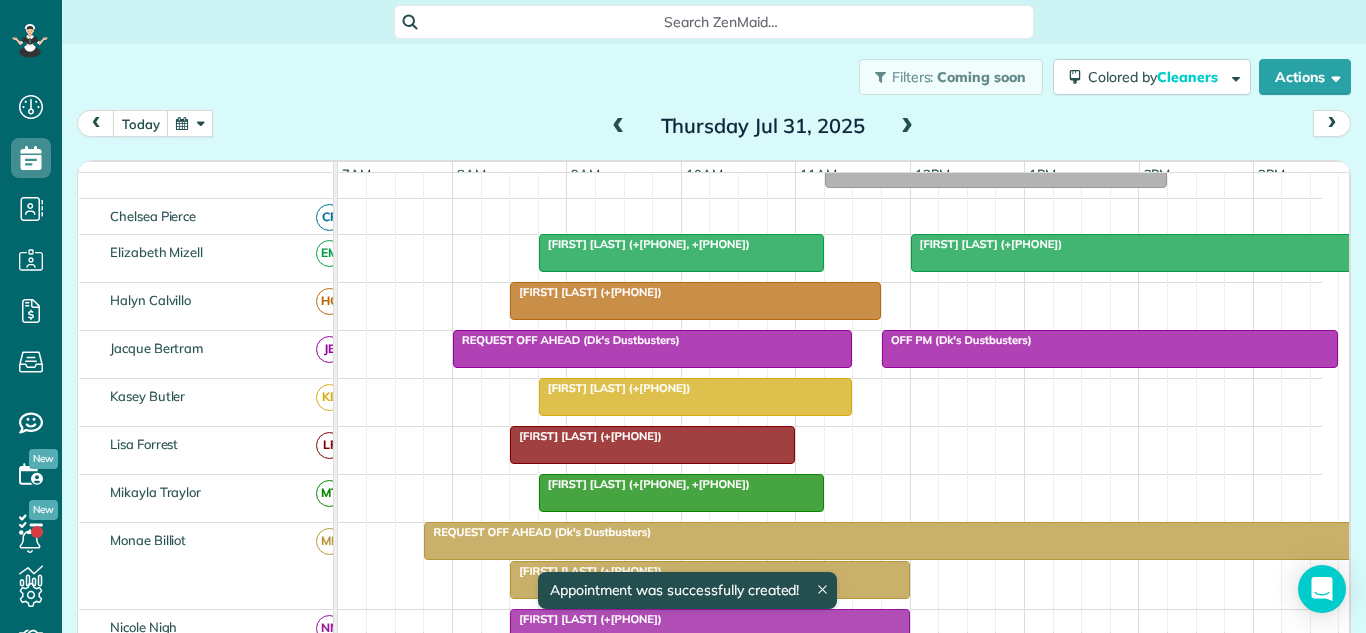 click at bounding box center (907, 127) 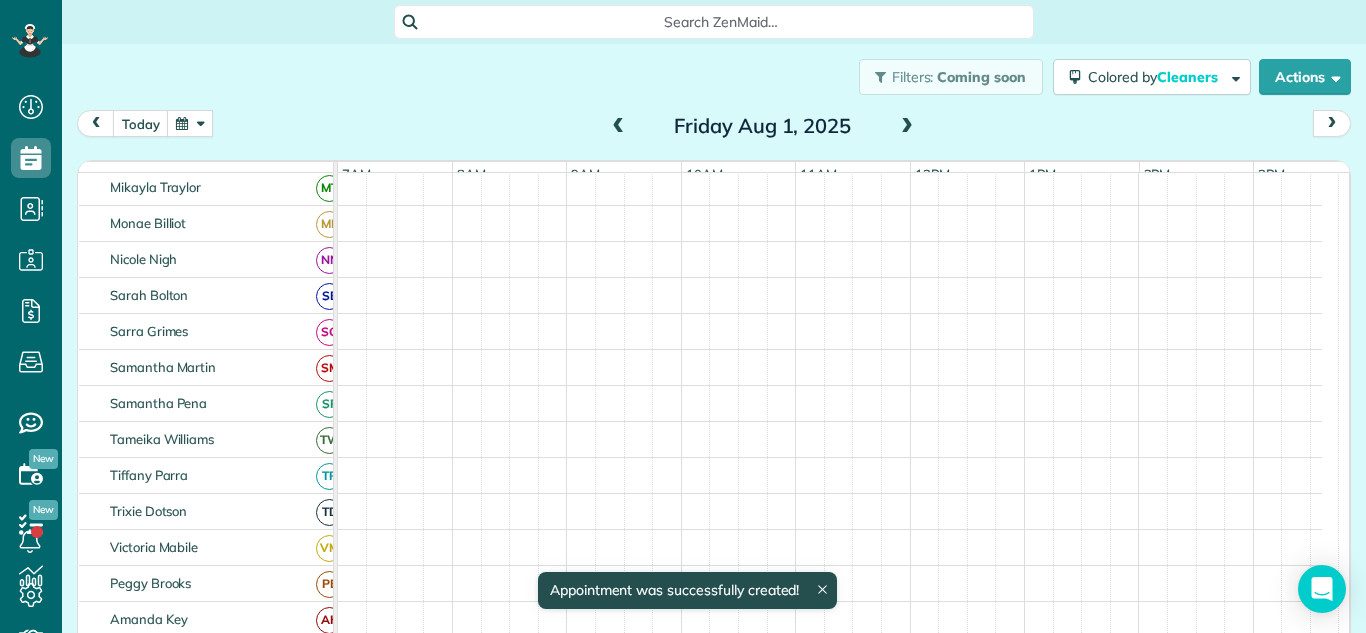 scroll, scrollTop: 88, scrollLeft: 0, axis: vertical 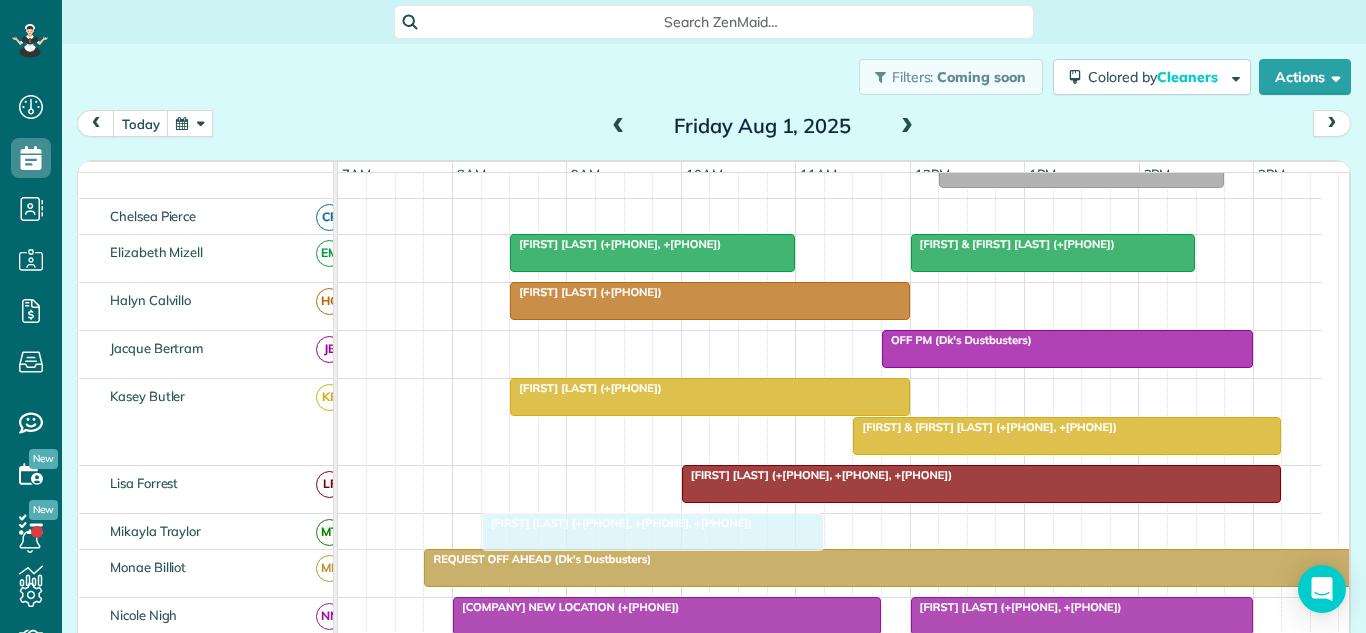 drag, startPoint x: 635, startPoint y: 356, endPoint x: 418, endPoint y: 361, distance: 217.0576 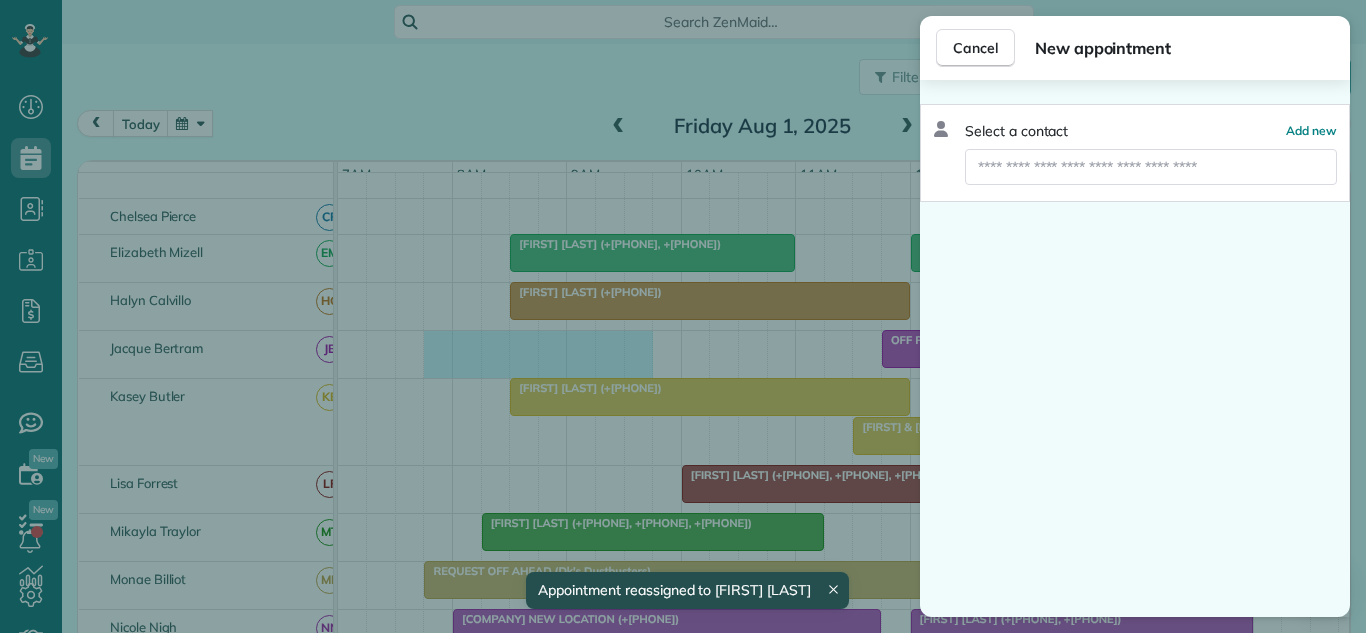 drag, startPoint x: 436, startPoint y: 366, endPoint x: 1085, endPoint y: 140, distance: 687.2241 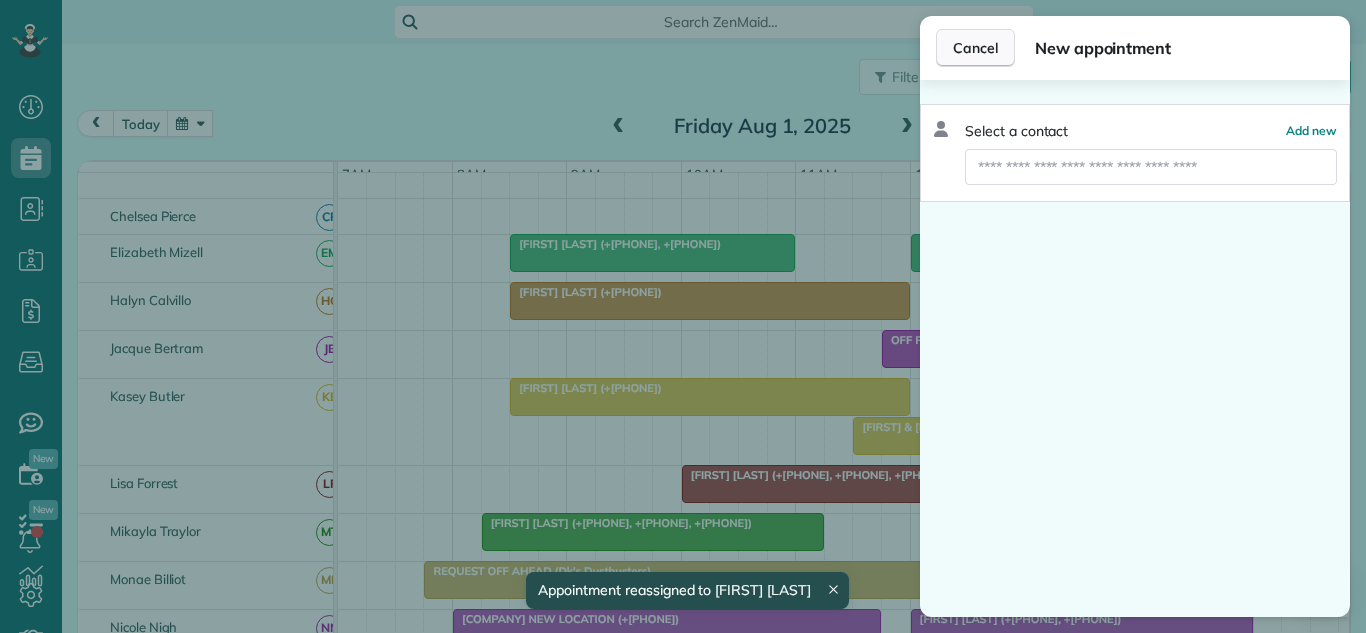 click on "Cancel" at bounding box center [975, 48] 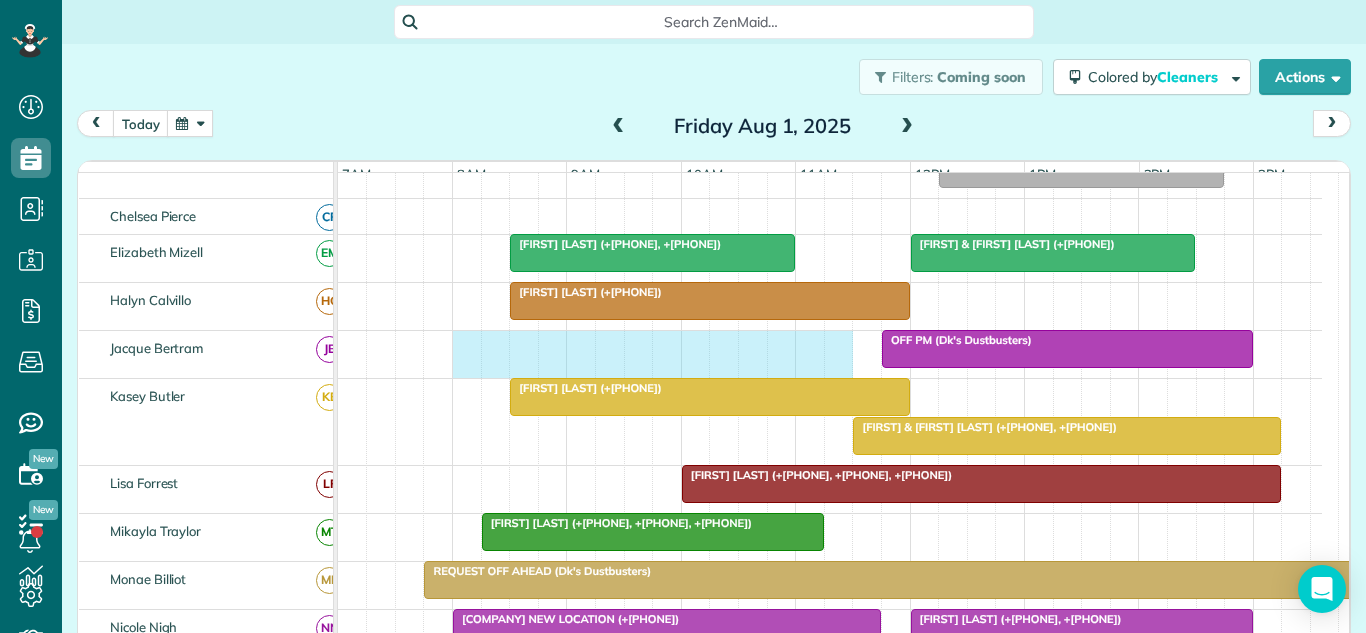 drag, startPoint x: 465, startPoint y: 369, endPoint x: 822, endPoint y: 368, distance: 357.0014 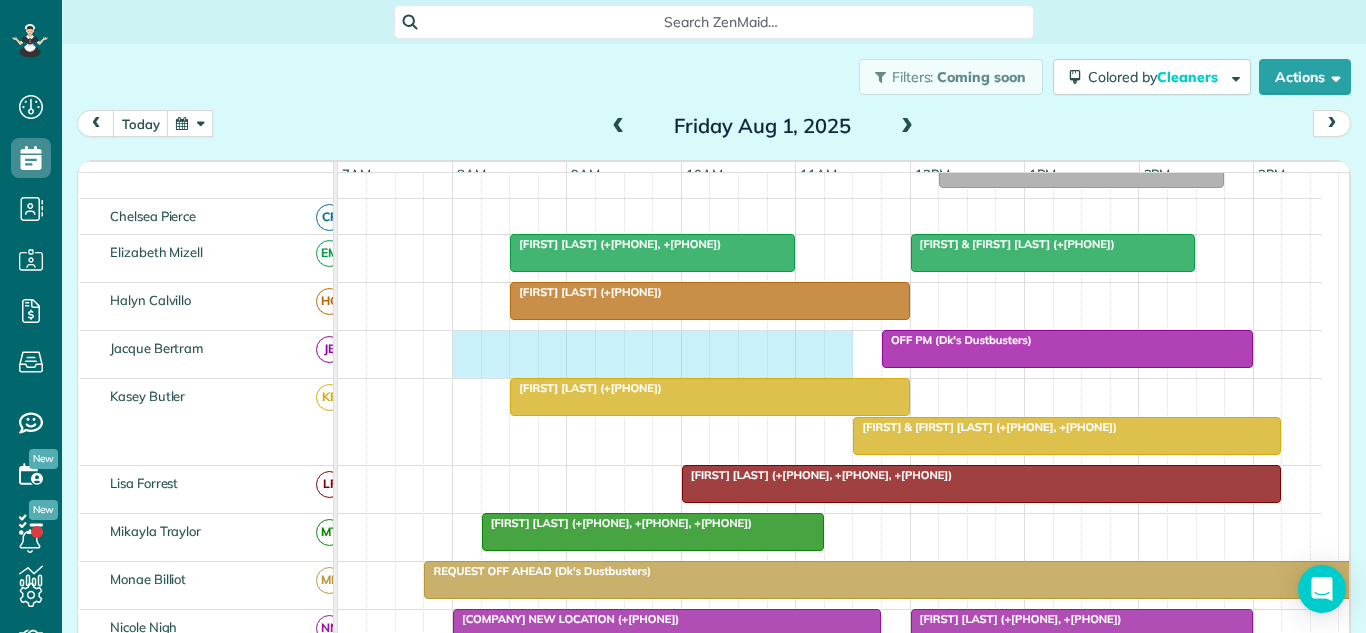 click on "OFF PM (Dk's Dustbusters)" at bounding box center [830, 354] 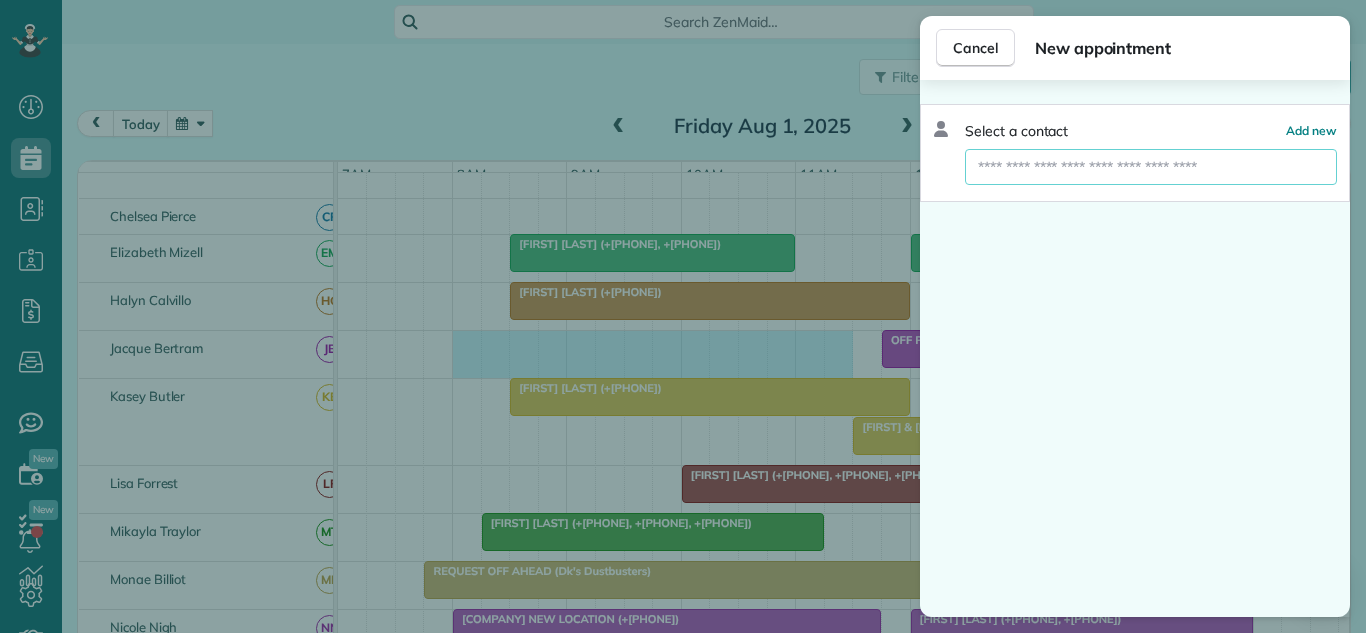 click at bounding box center [1151, 167] 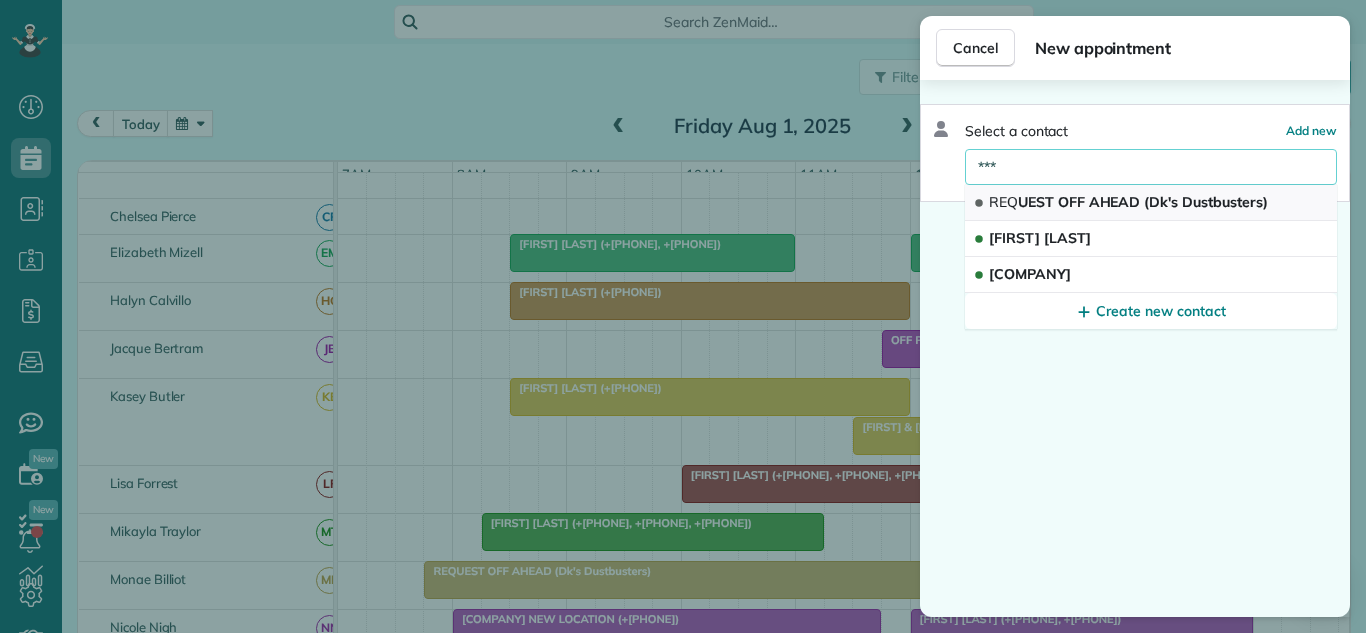 type on "***" 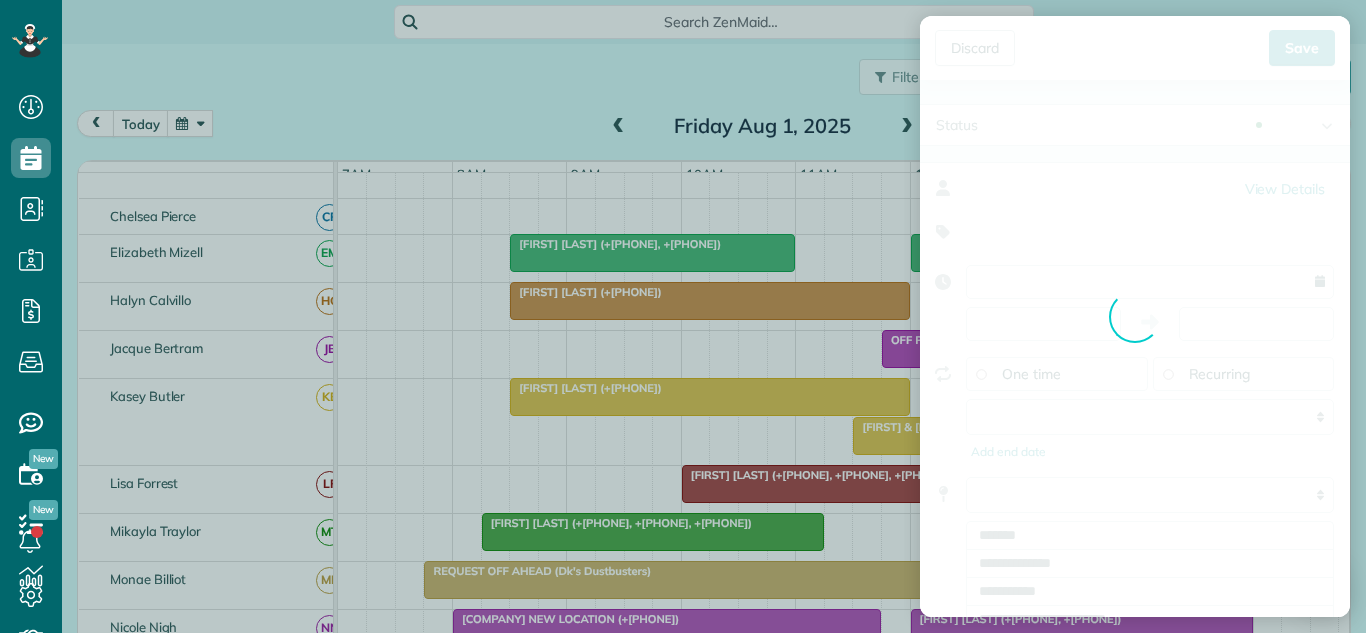 type on "**********" 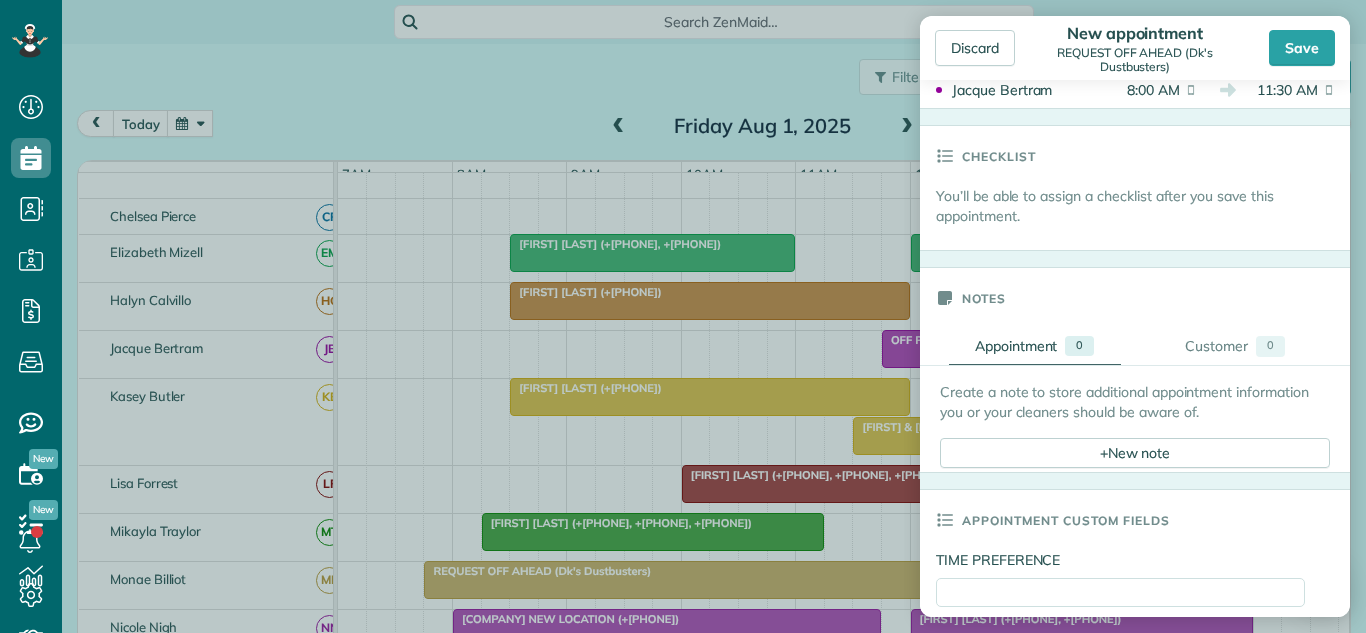 scroll, scrollTop: 700, scrollLeft: 0, axis: vertical 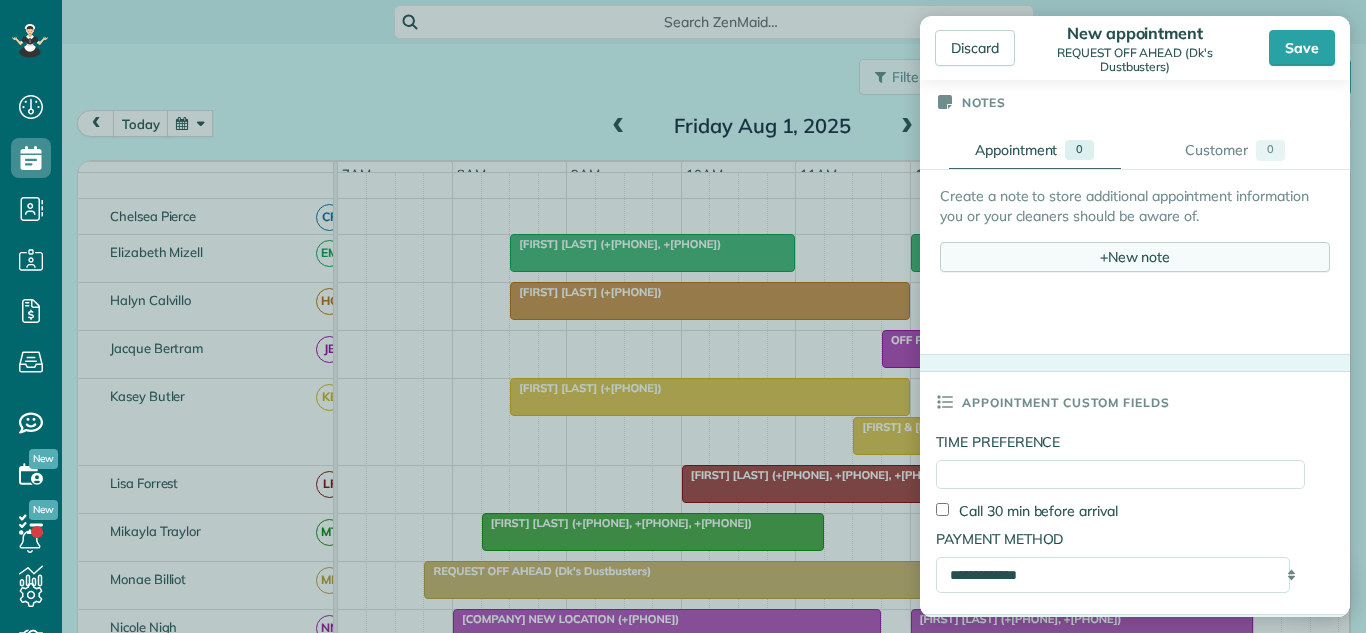 click on "+ New note" at bounding box center (1135, 257) 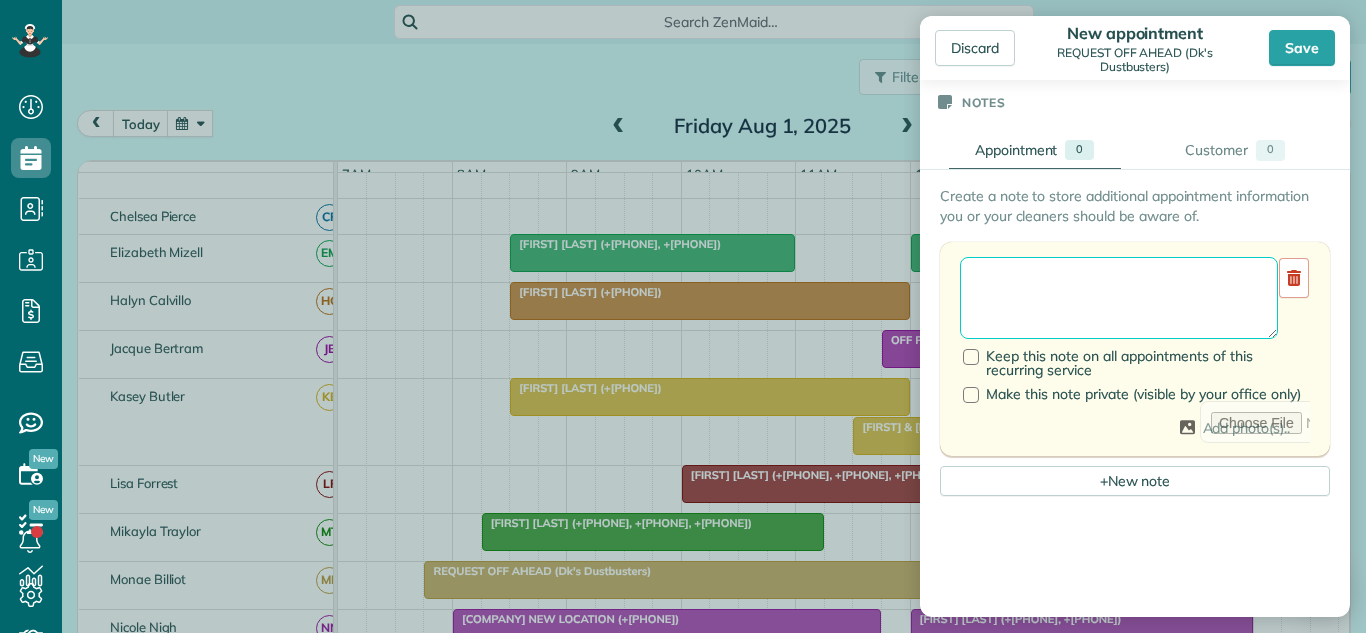 click at bounding box center [1119, 298] 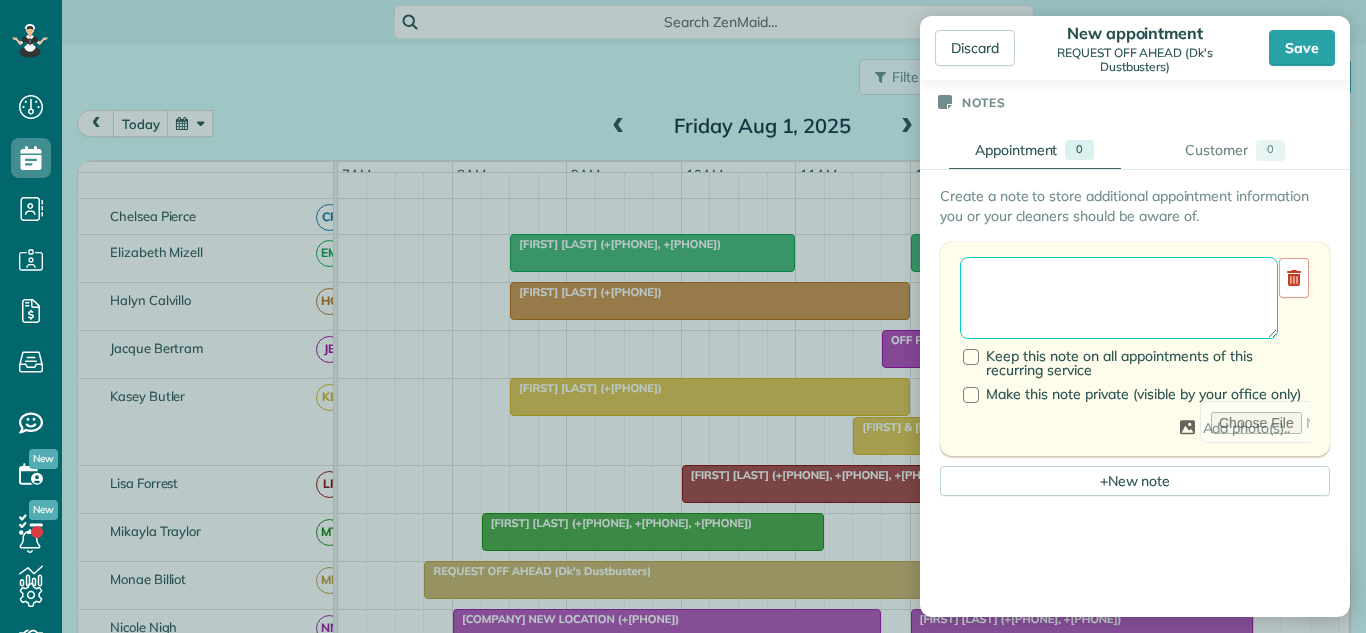 paste on "**********" 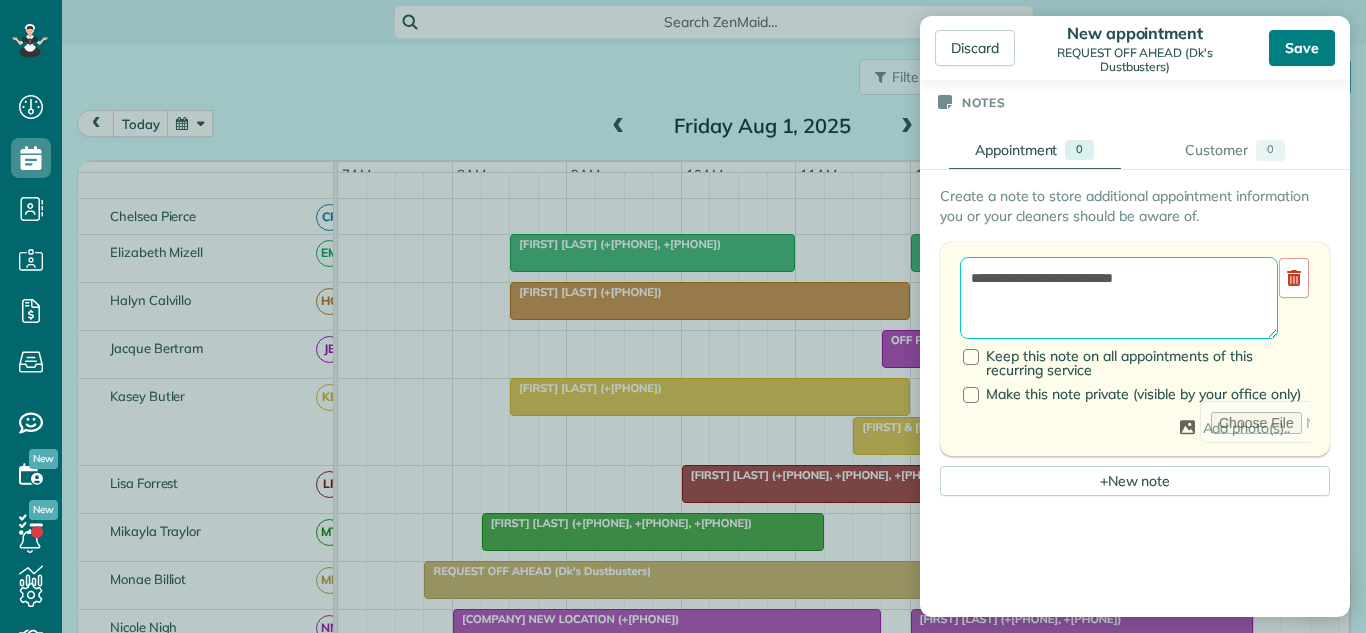 type on "**********" 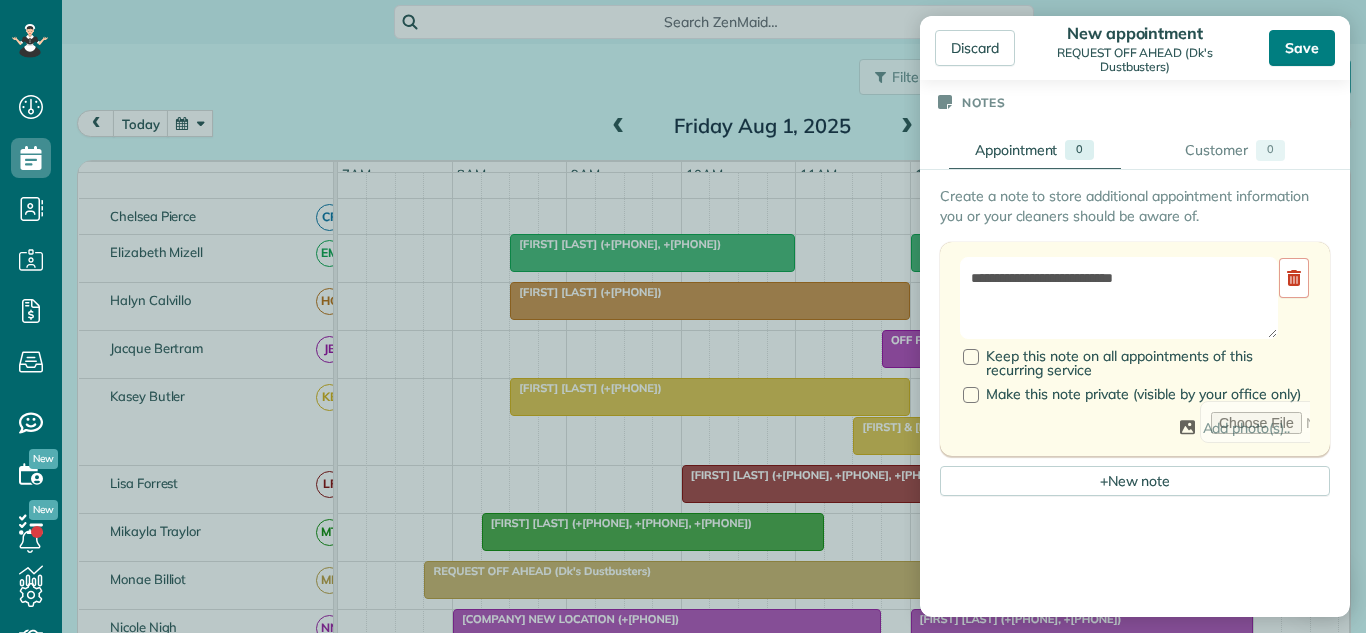 click on "Save" at bounding box center [1302, 48] 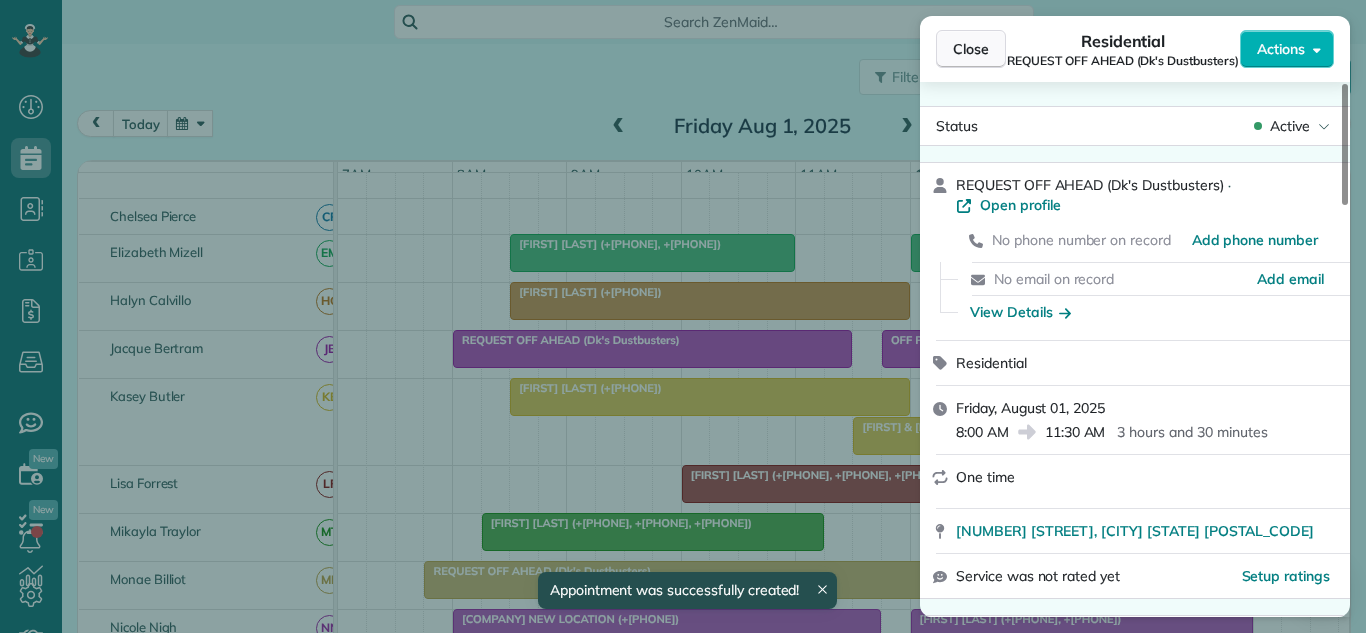 click on "Close" at bounding box center [971, 49] 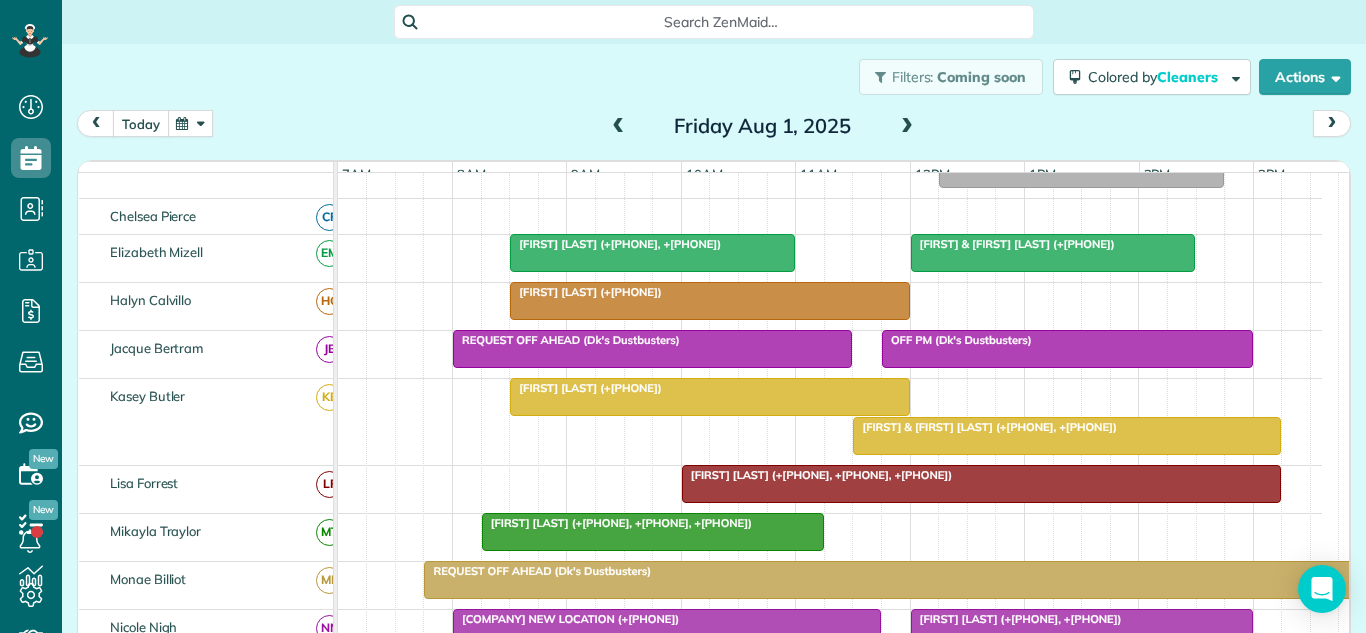 click on "today" at bounding box center [141, 123] 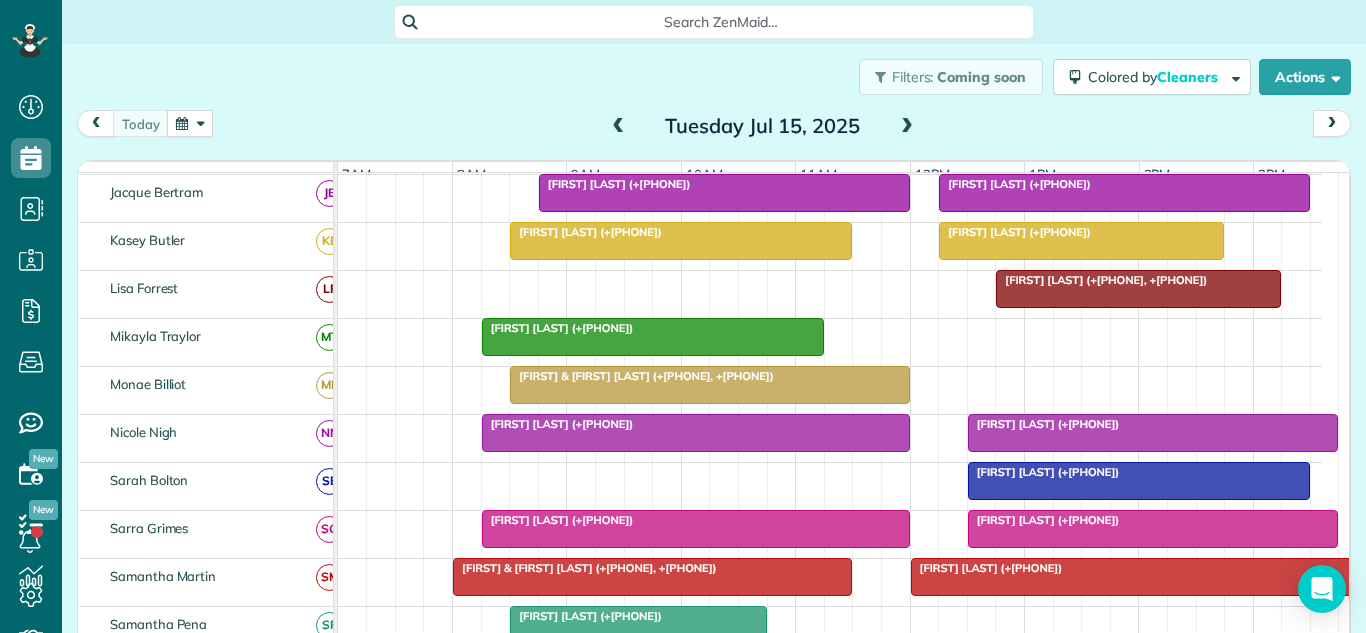 scroll, scrollTop: 88, scrollLeft: 0, axis: vertical 